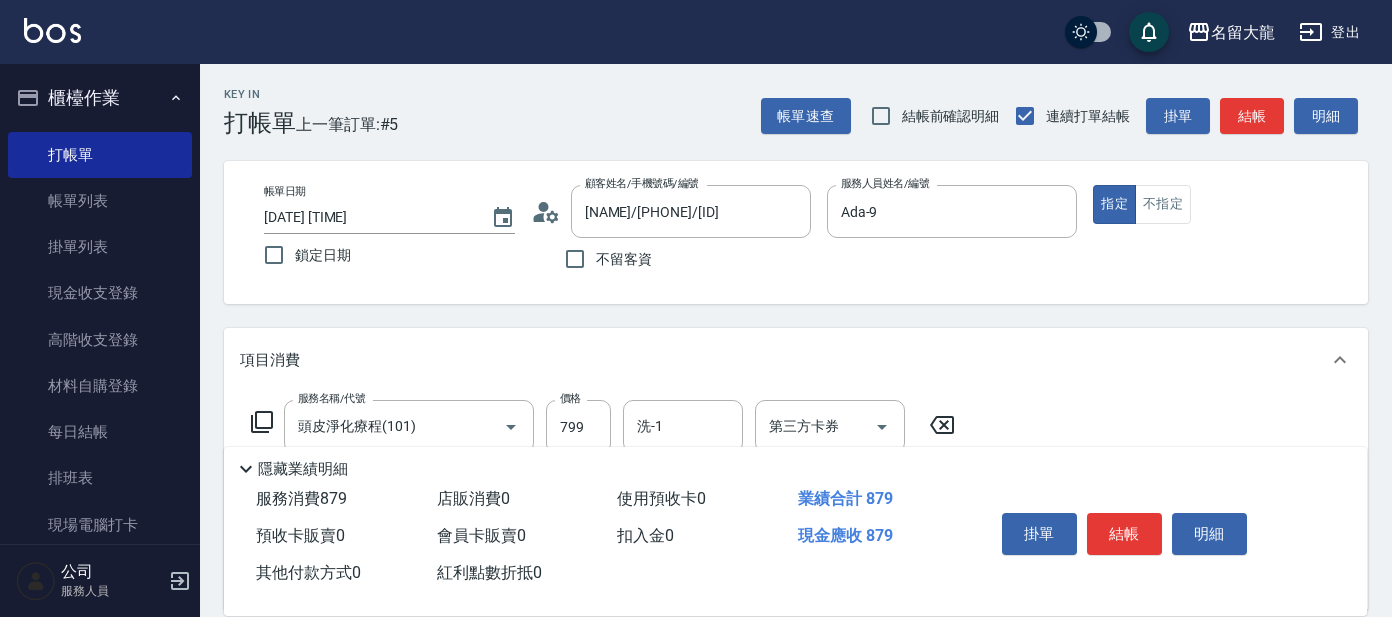 scroll, scrollTop: 0, scrollLeft: 0, axis: both 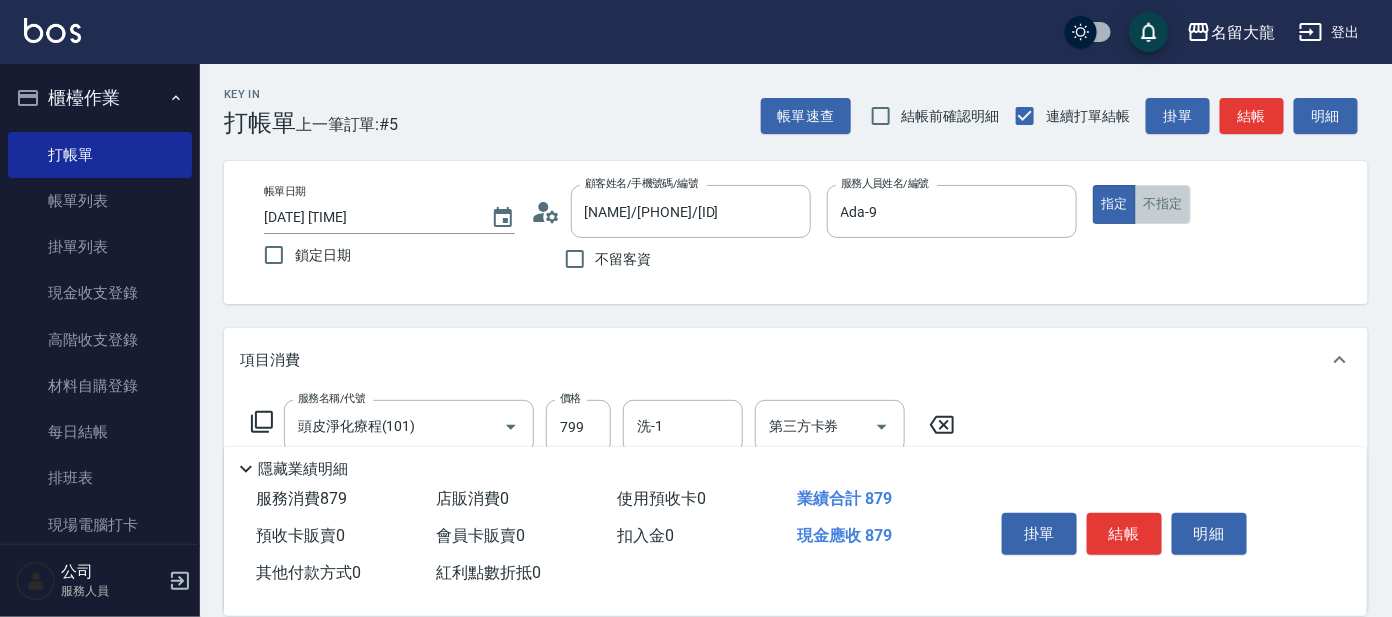click on "不指定" at bounding box center [1163, 204] 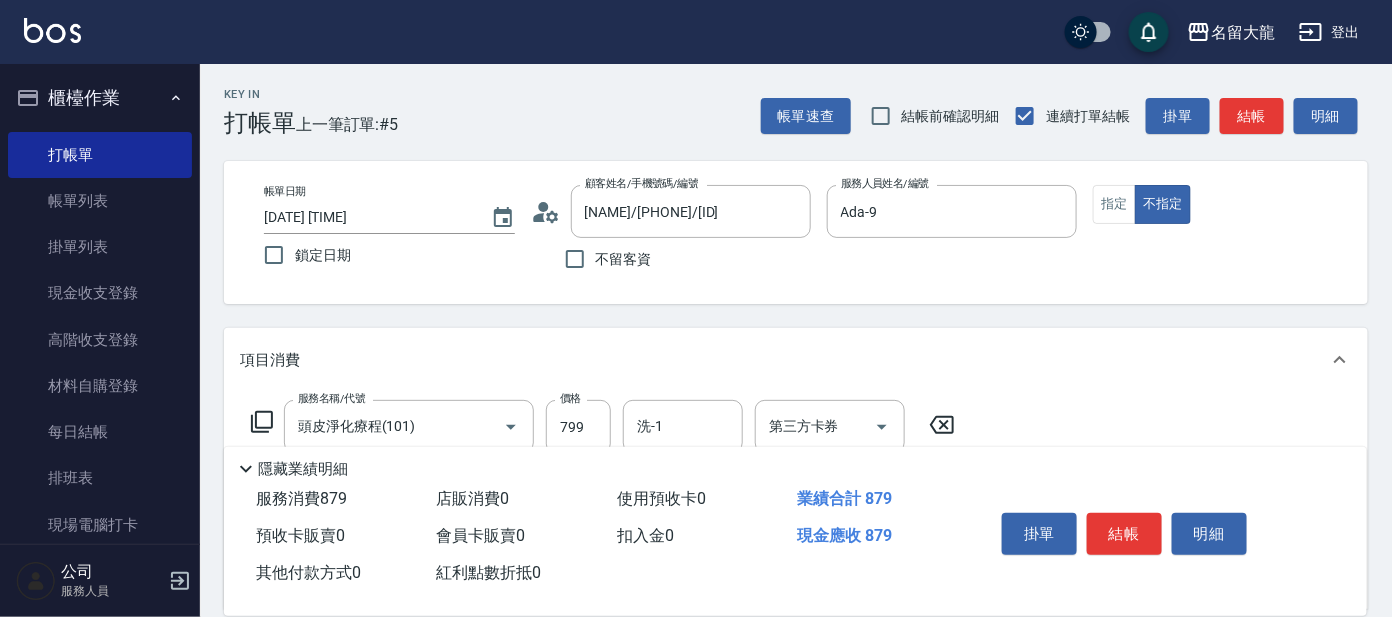 type on "false" 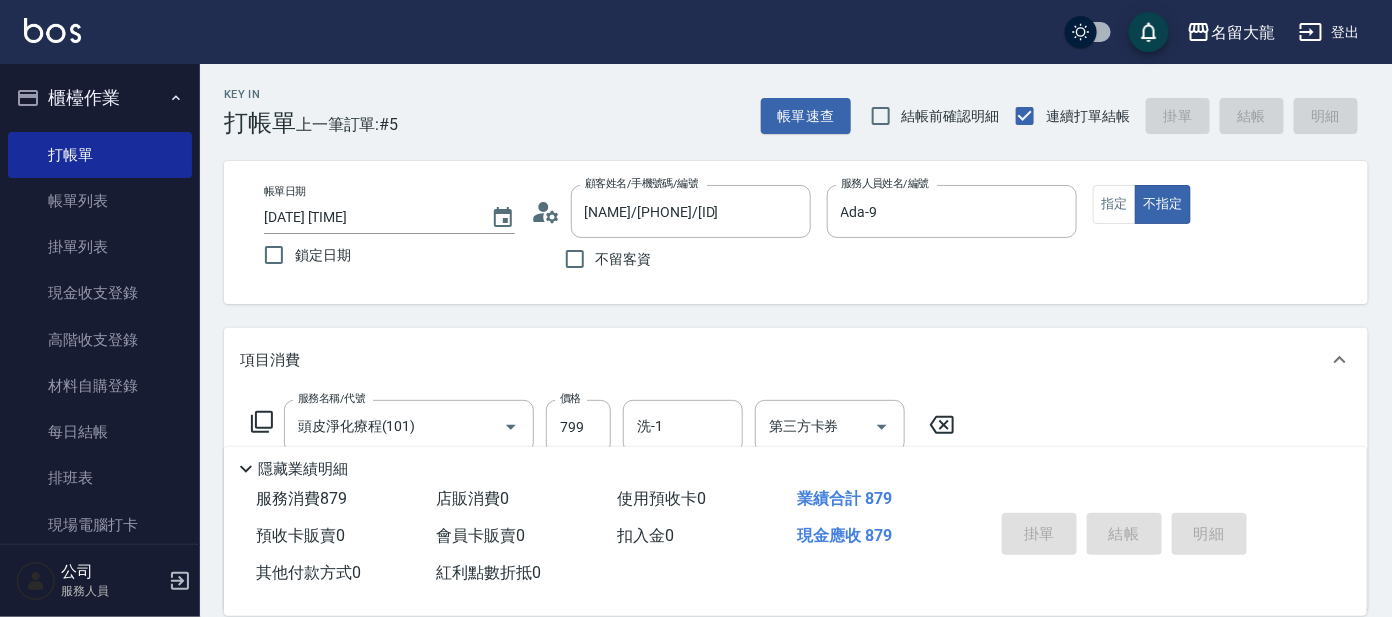 type on "[DATE] [TIME]" 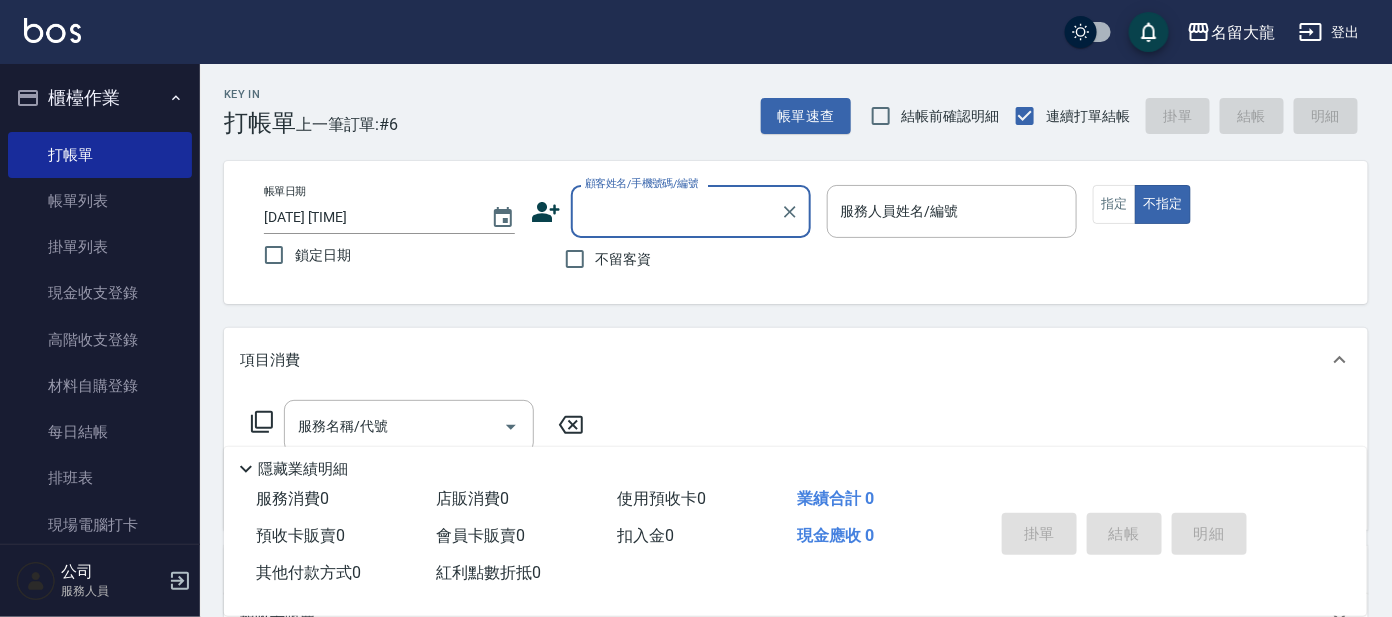 click on "帳單日期 [DATE] [TIME] 鎖定日期 顧客姓名/手機號碼/編號 顧客姓名/手機號碼/編號 不留客資 服務人員姓名/編號 服務人員姓名/編號 指定 不指定" at bounding box center [796, 232] 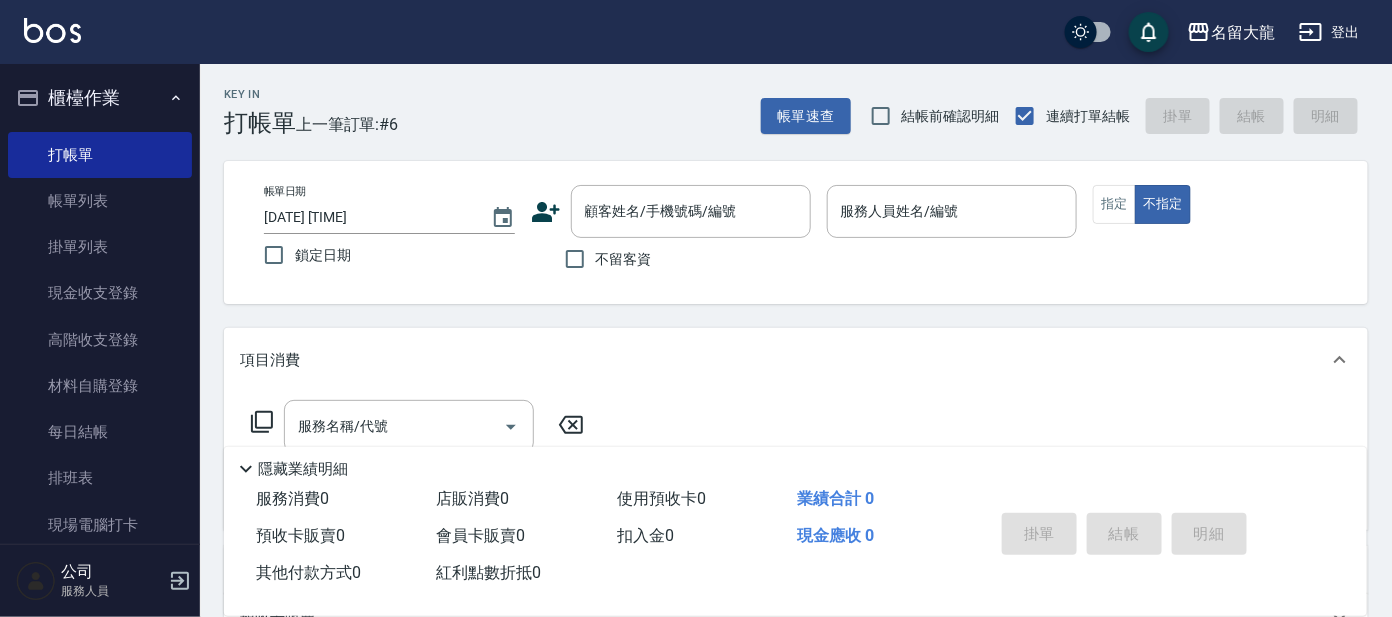 click on "帳單日期 [DATE] [TIME] 鎖定日期 顧客姓名/手機號碼/編號 顧客姓名/手機號碼/編號 不留客資 服務人員姓名/編號 服務人員姓名/編號 指定 不指定" at bounding box center [796, 232] 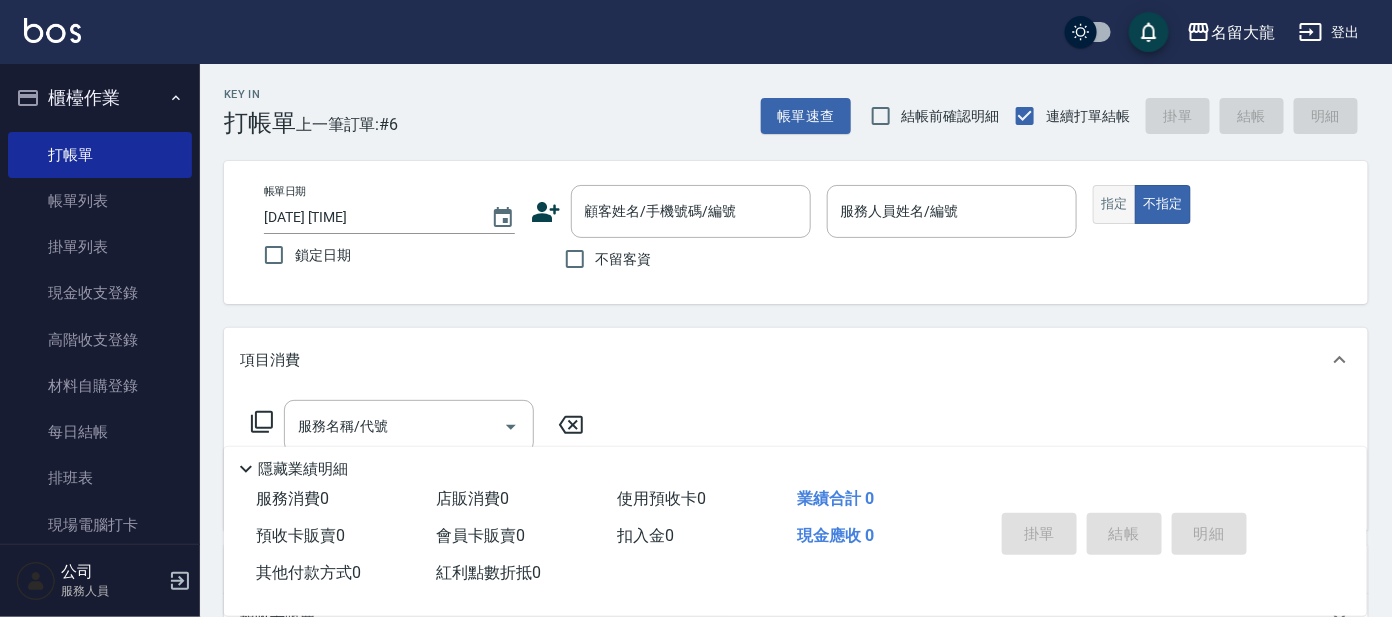 click on "指定" at bounding box center (1114, 204) 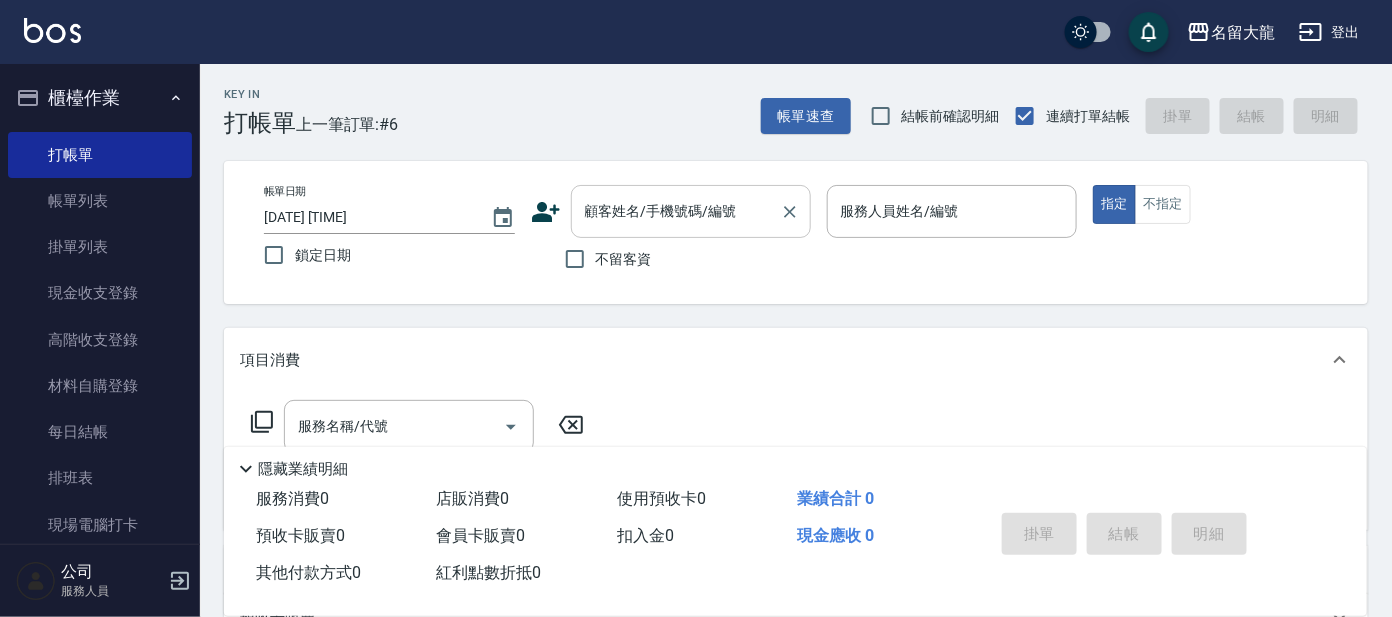 click on "顧客姓名/手機號碼/編號" at bounding box center (676, 211) 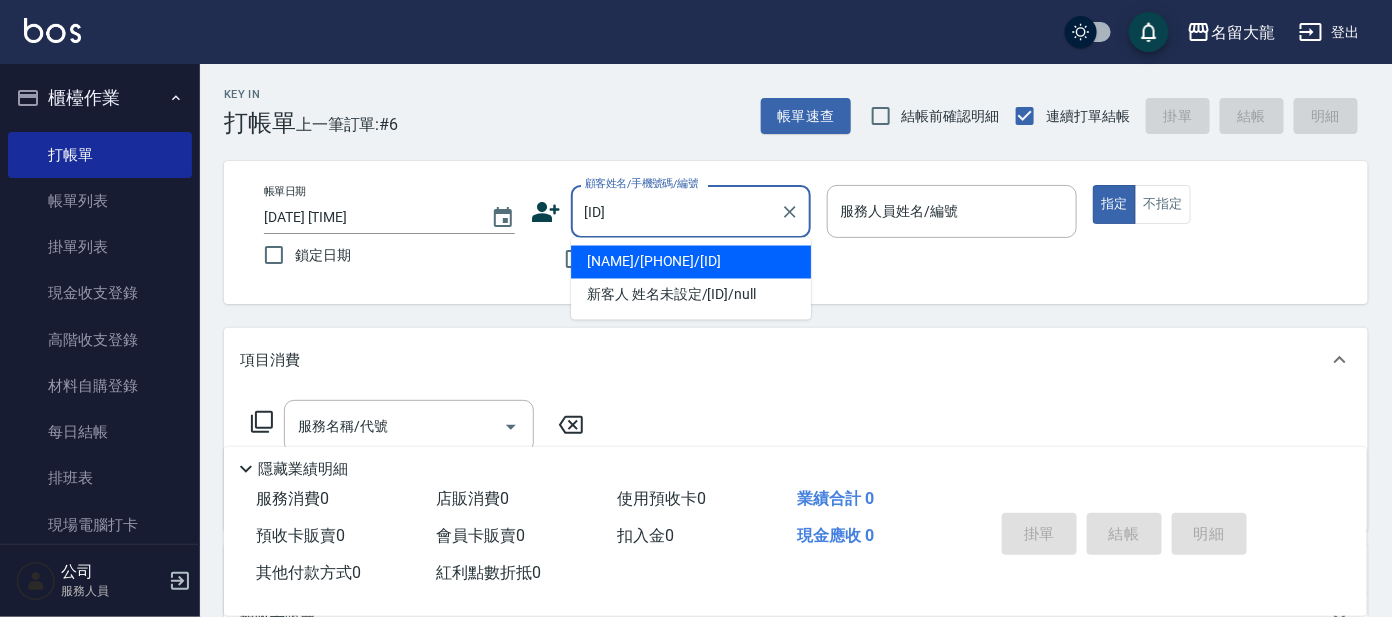 click on "[NAME]/[PHONE]/[ID]" at bounding box center [691, 262] 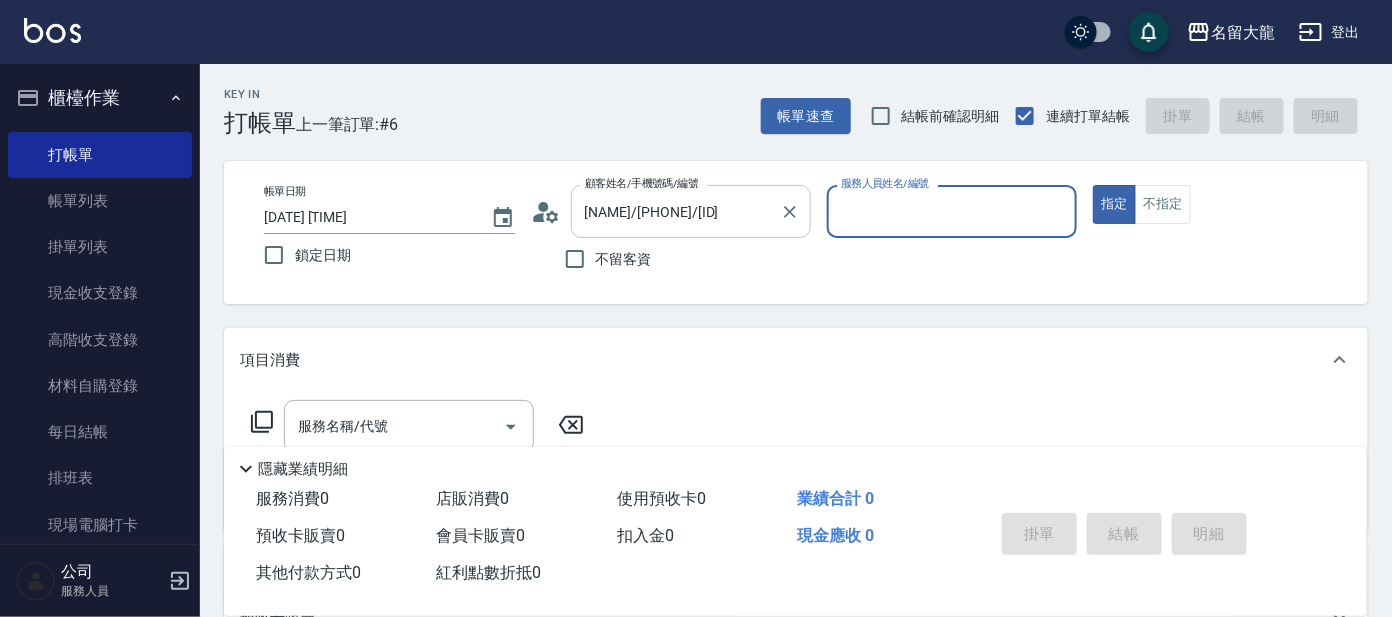 type on "小鳳-7" 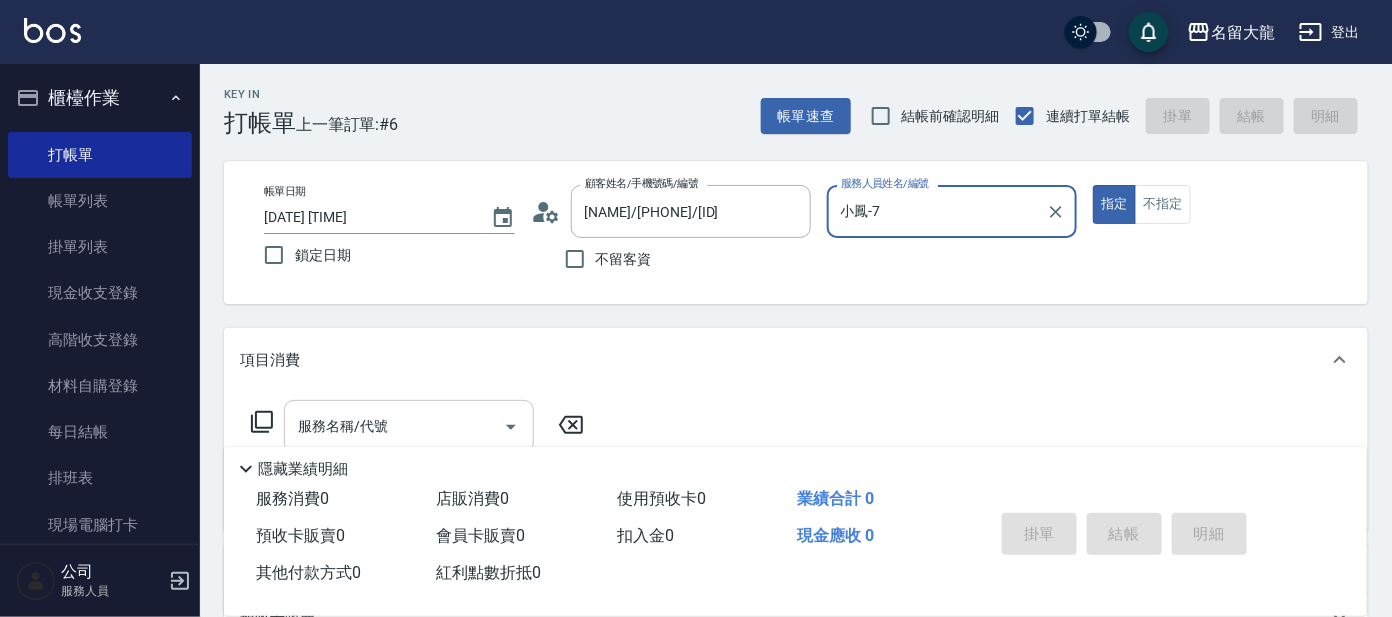 click on "服務名稱/代號" at bounding box center [394, 426] 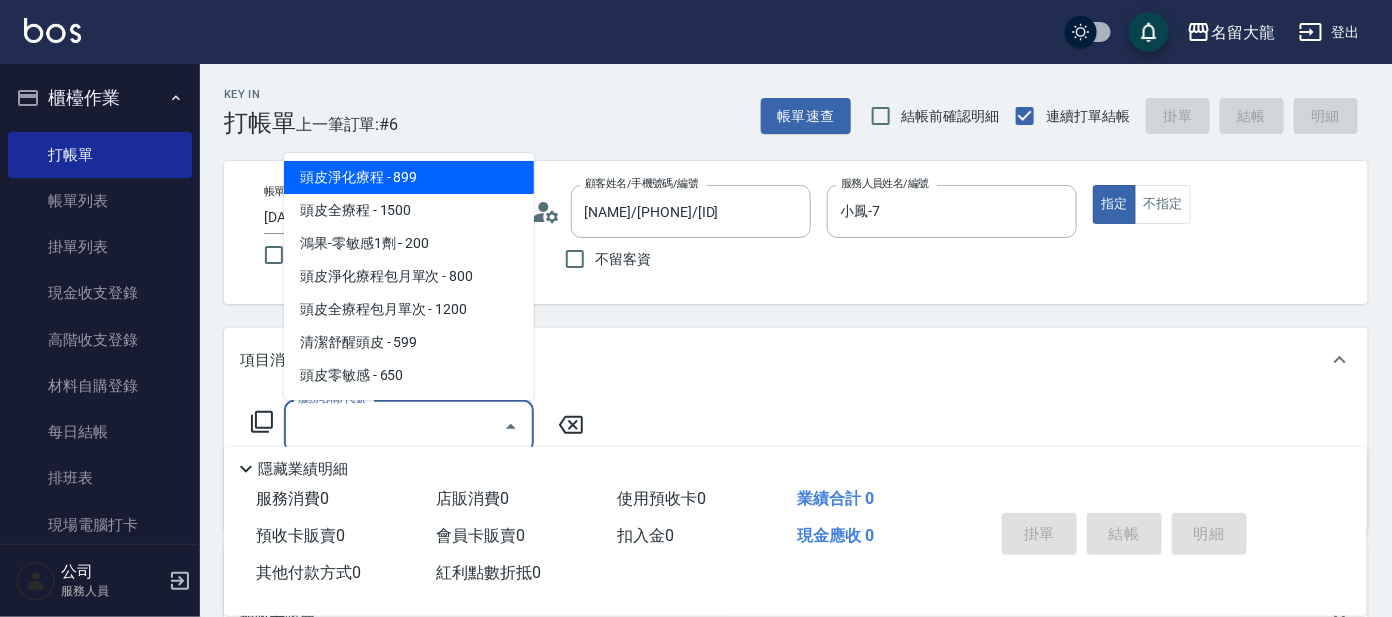 click on "頭皮淨化療程 - 899" at bounding box center (409, 177) 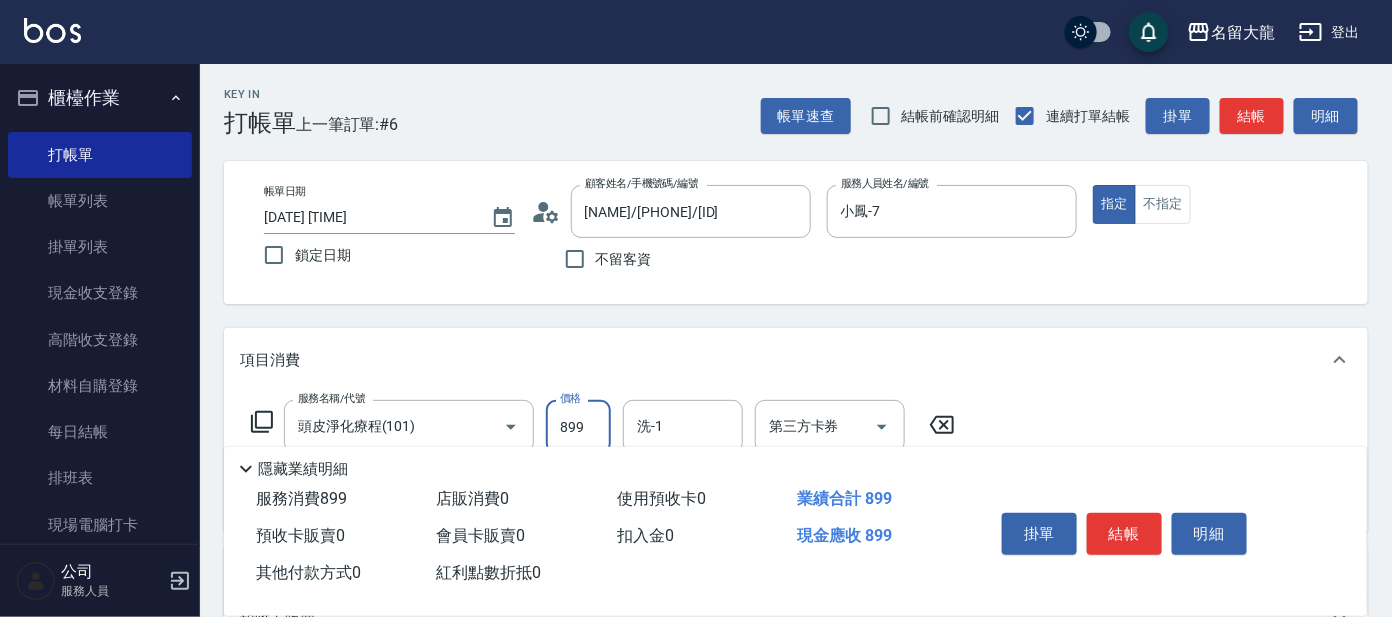 click on "899" at bounding box center (578, 427) 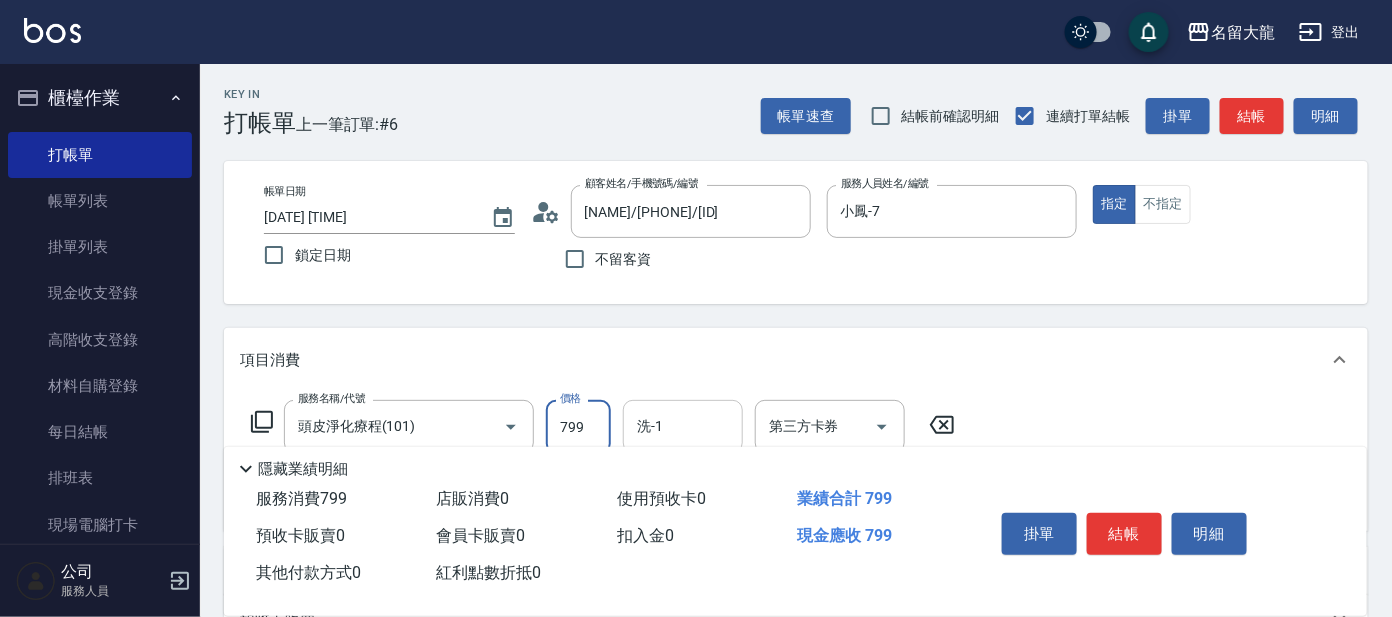 type on "799" 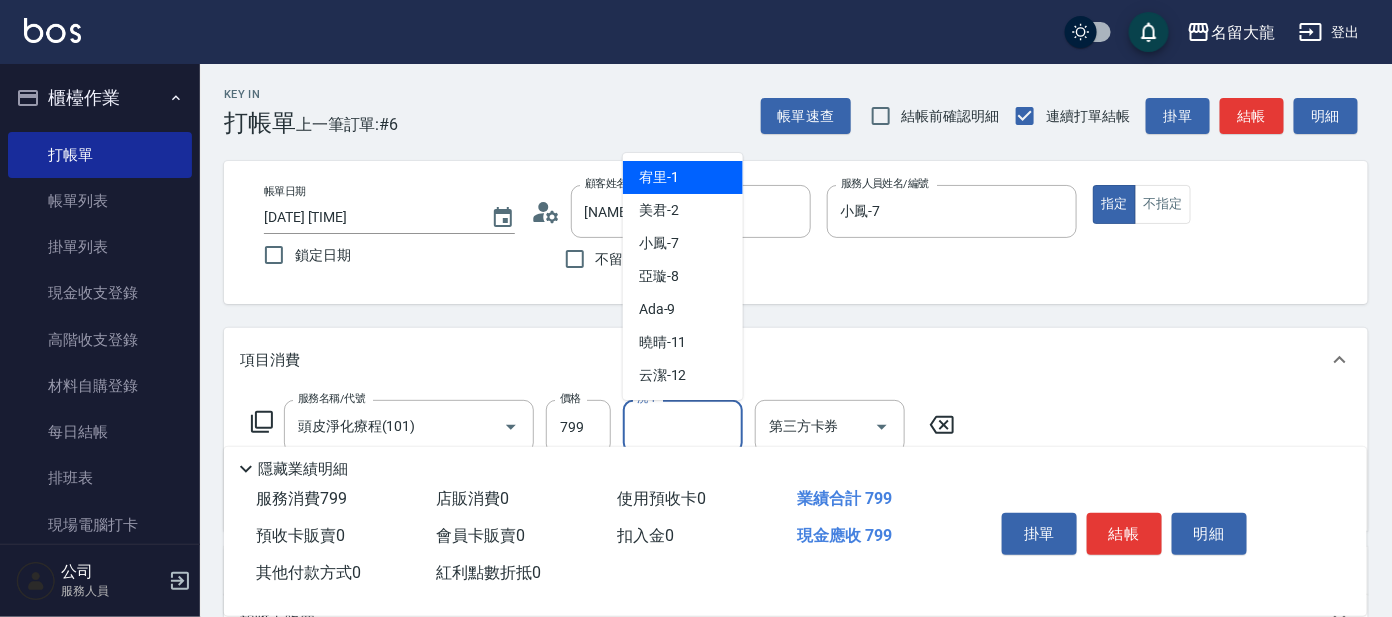 click on "洗-1" at bounding box center [683, 426] 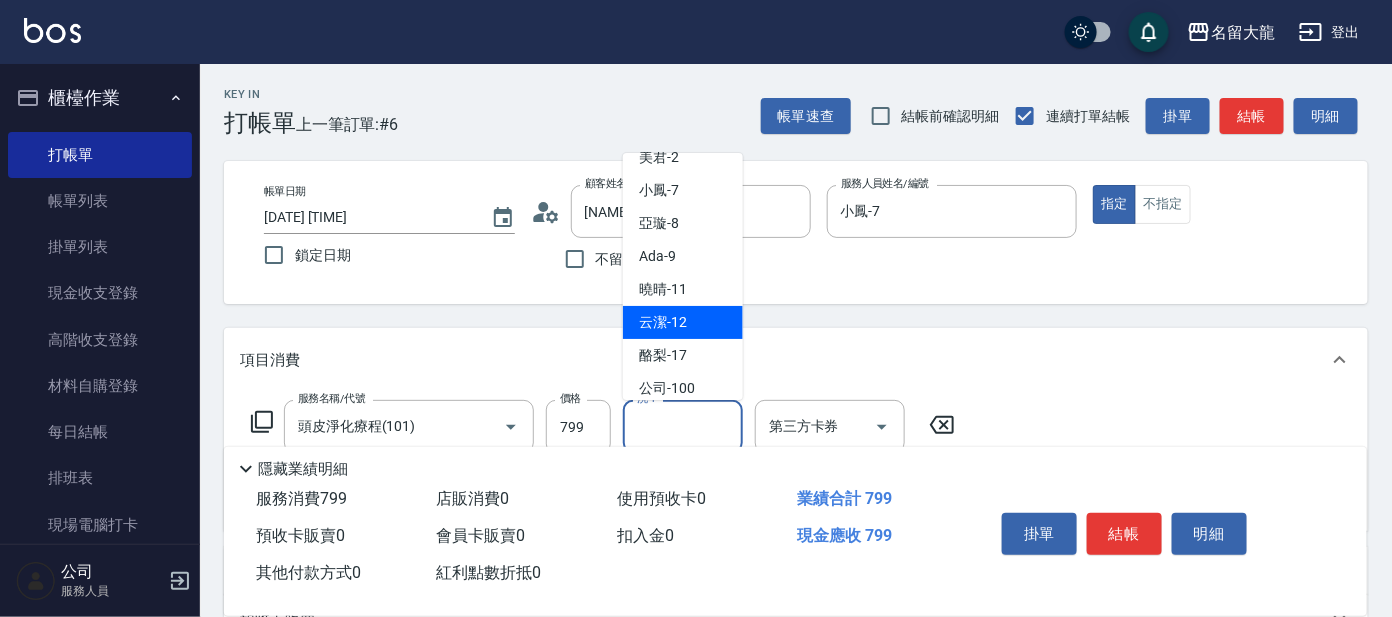 scroll, scrollTop: 99, scrollLeft: 0, axis: vertical 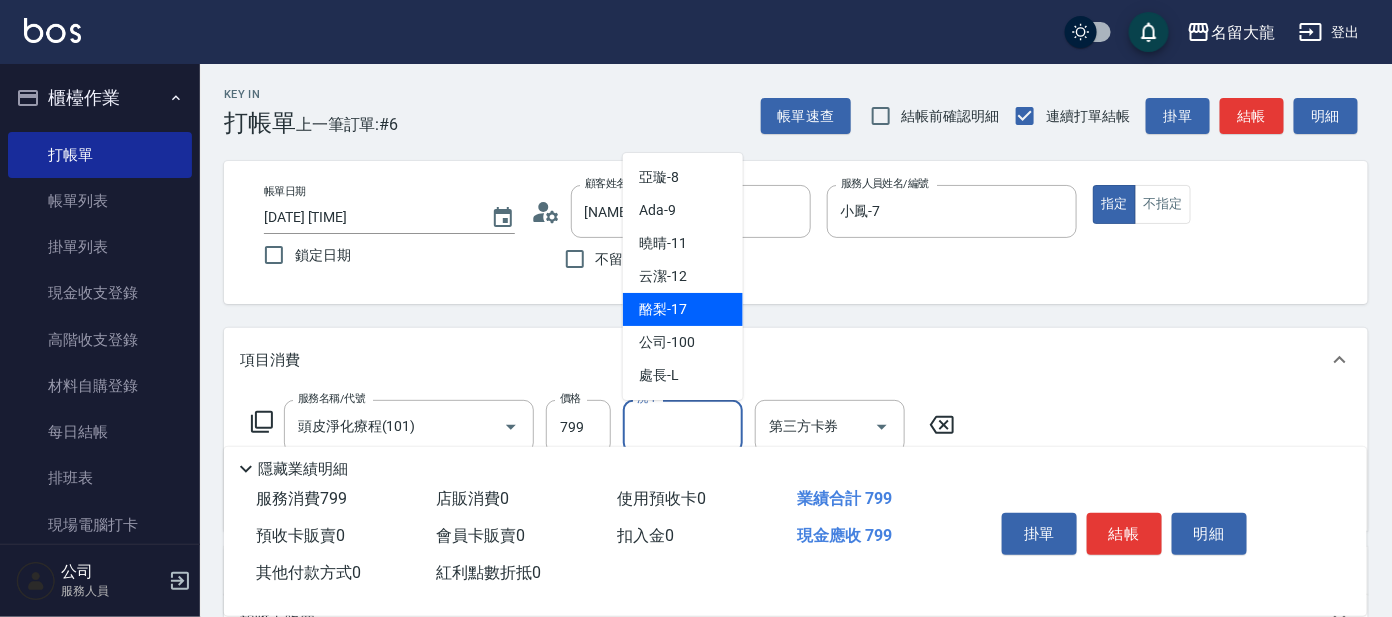 click on "酪梨 -17" at bounding box center [663, 309] 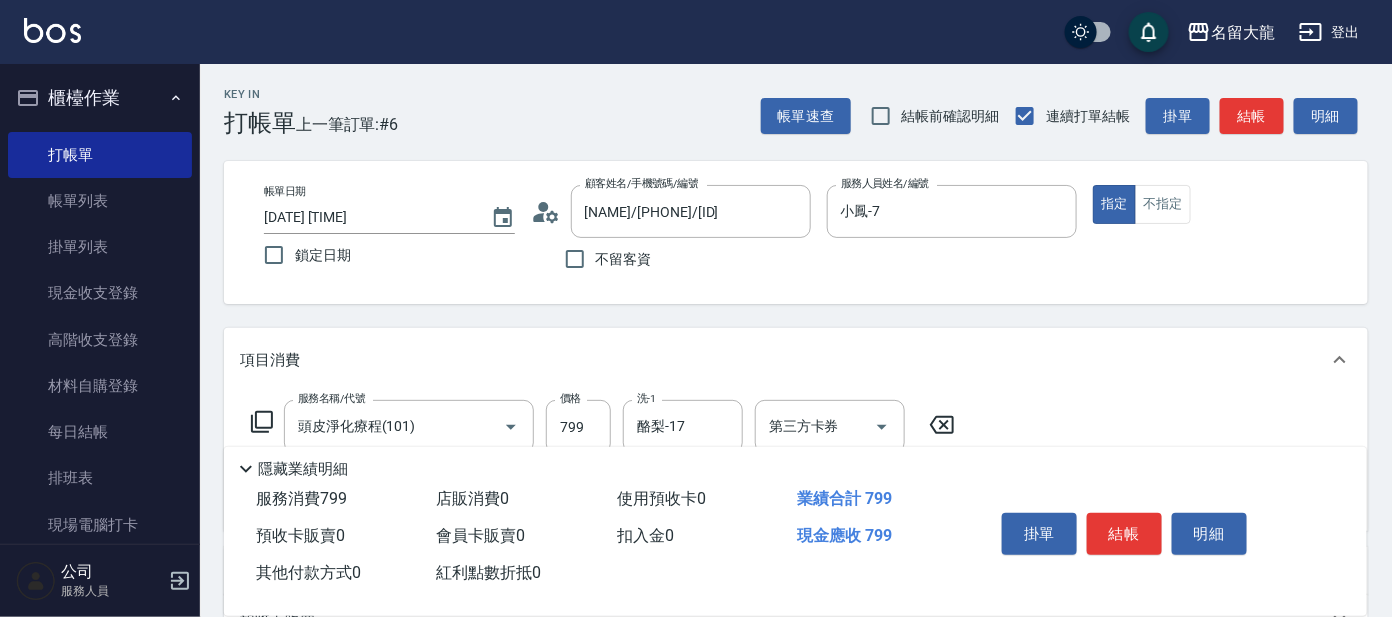 click 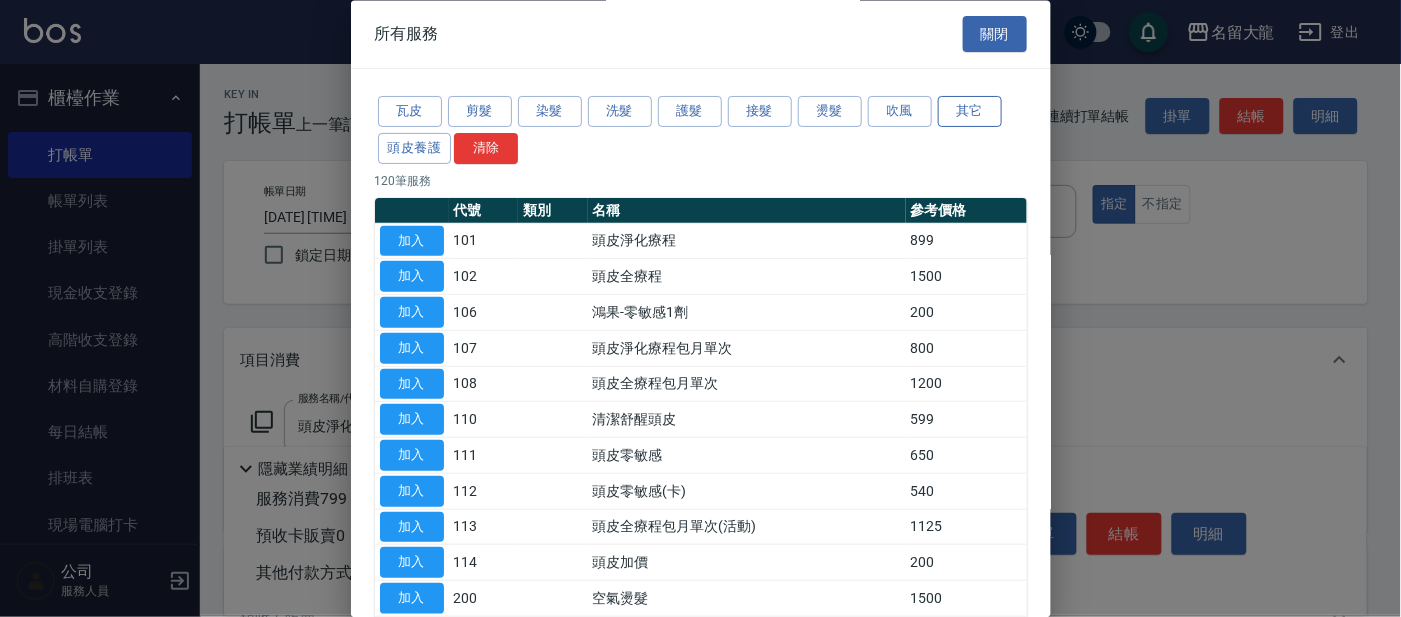 click on "其它" at bounding box center (970, 112) 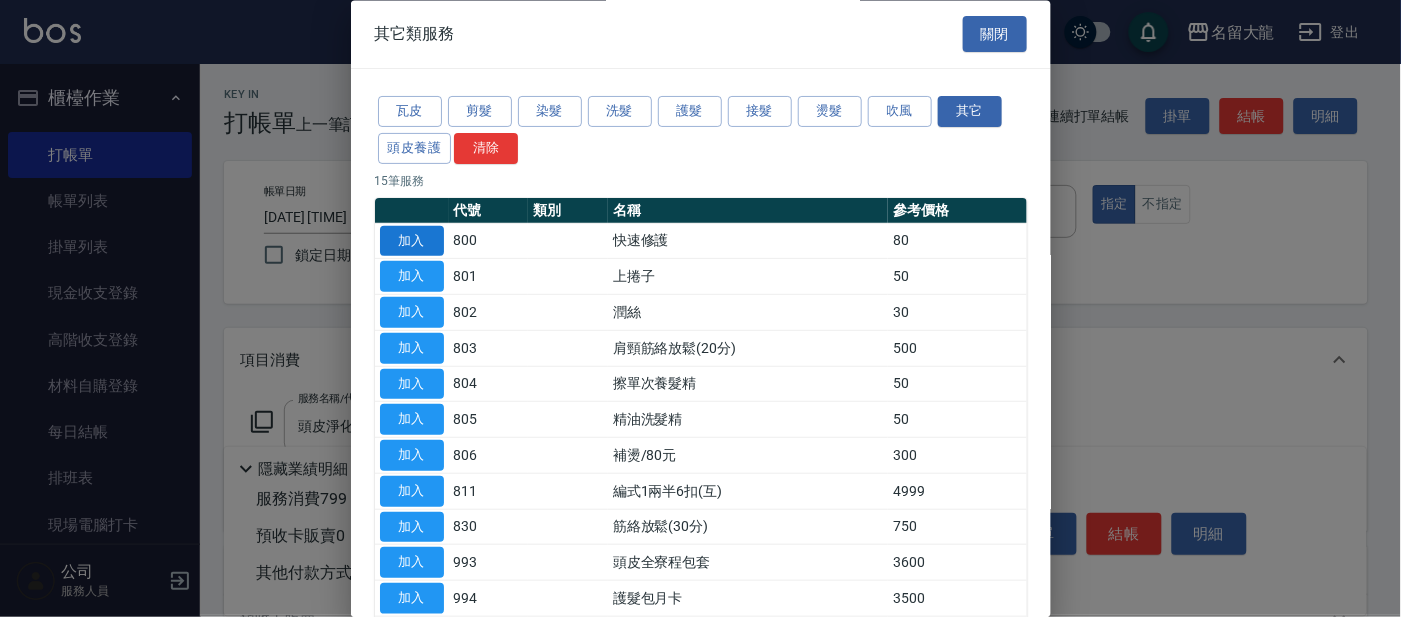 click on "加入" at bounding box center (412, 241) 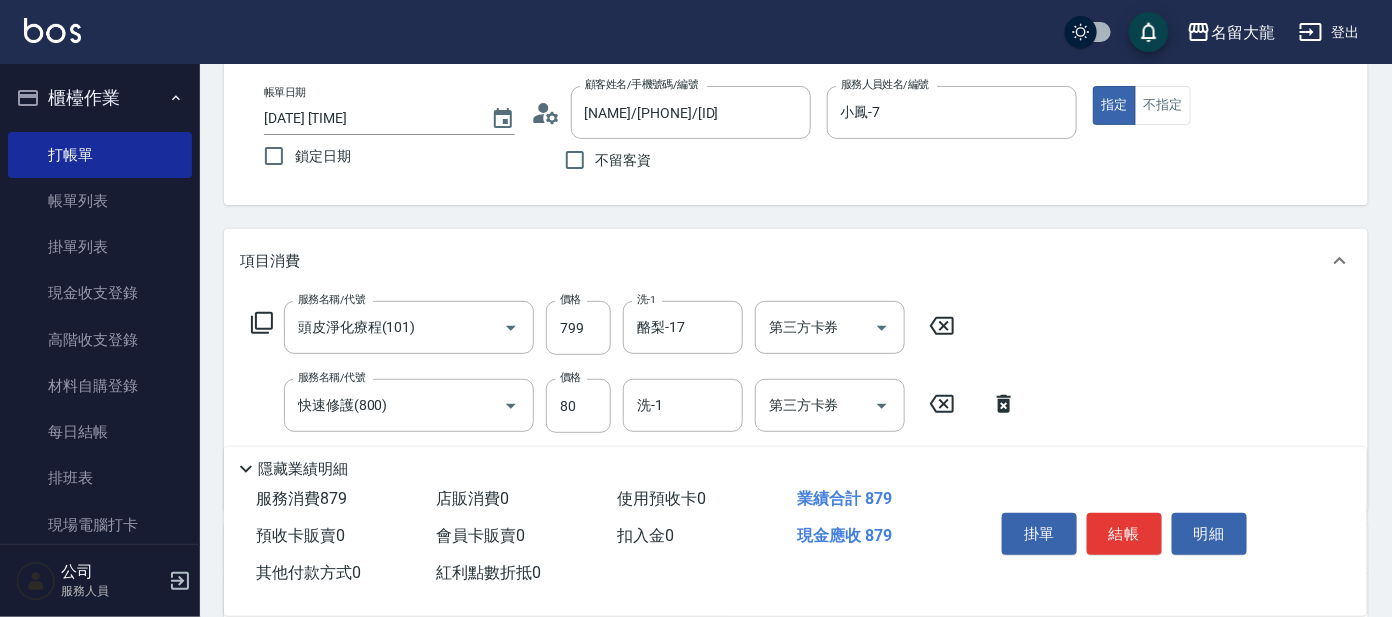 scroll, scrollTop: 249, scrollLeft: 0, axis: vertical 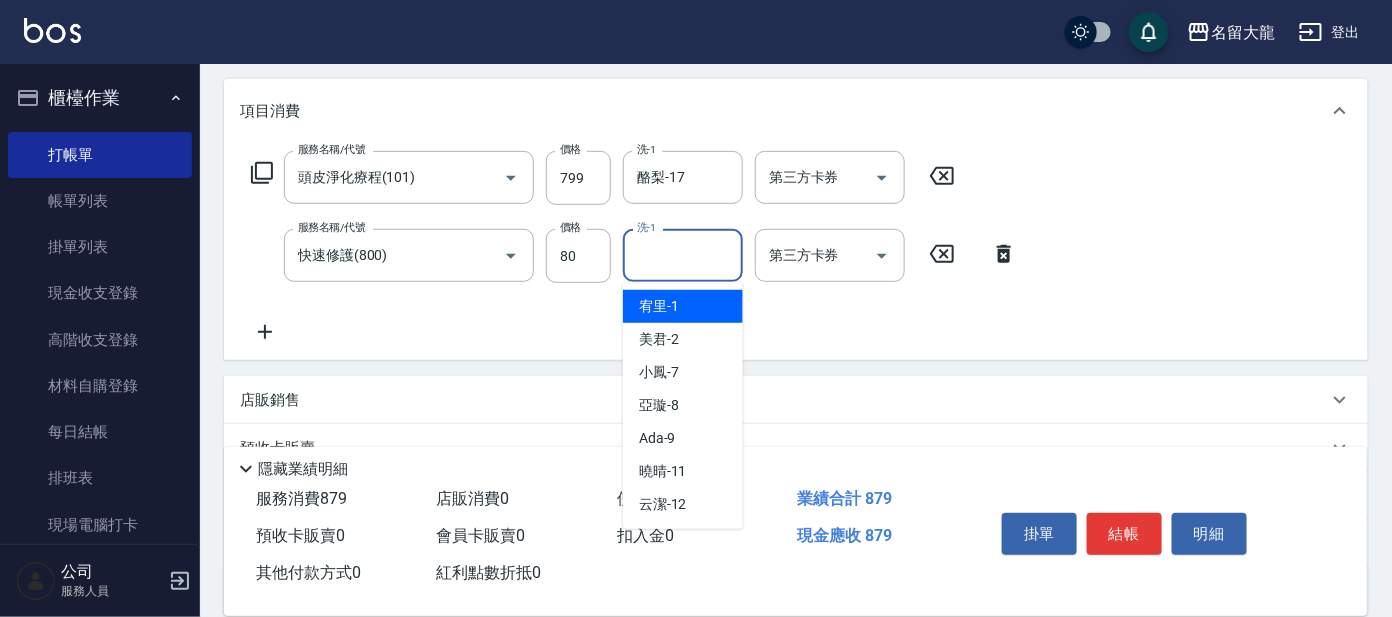 click on "洗-1" at bounding box center [683, 255] 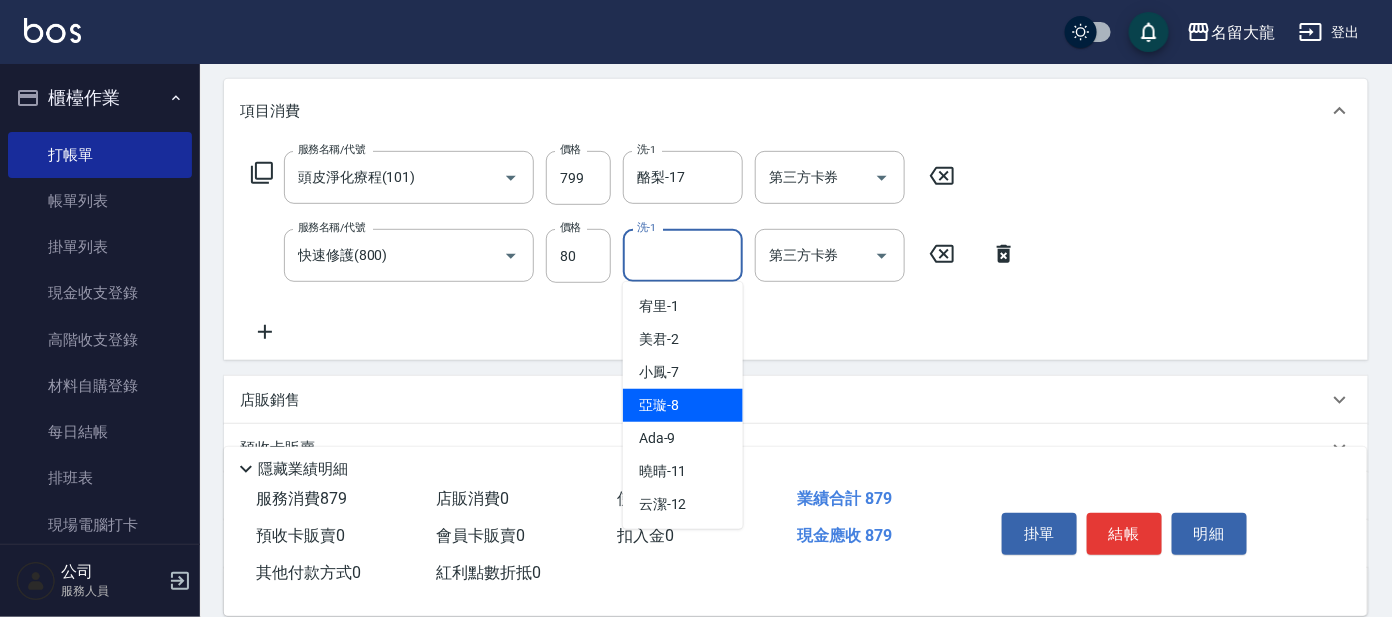 scroll, scrollTop: 99, scrollLeft: 0, axis: vertical 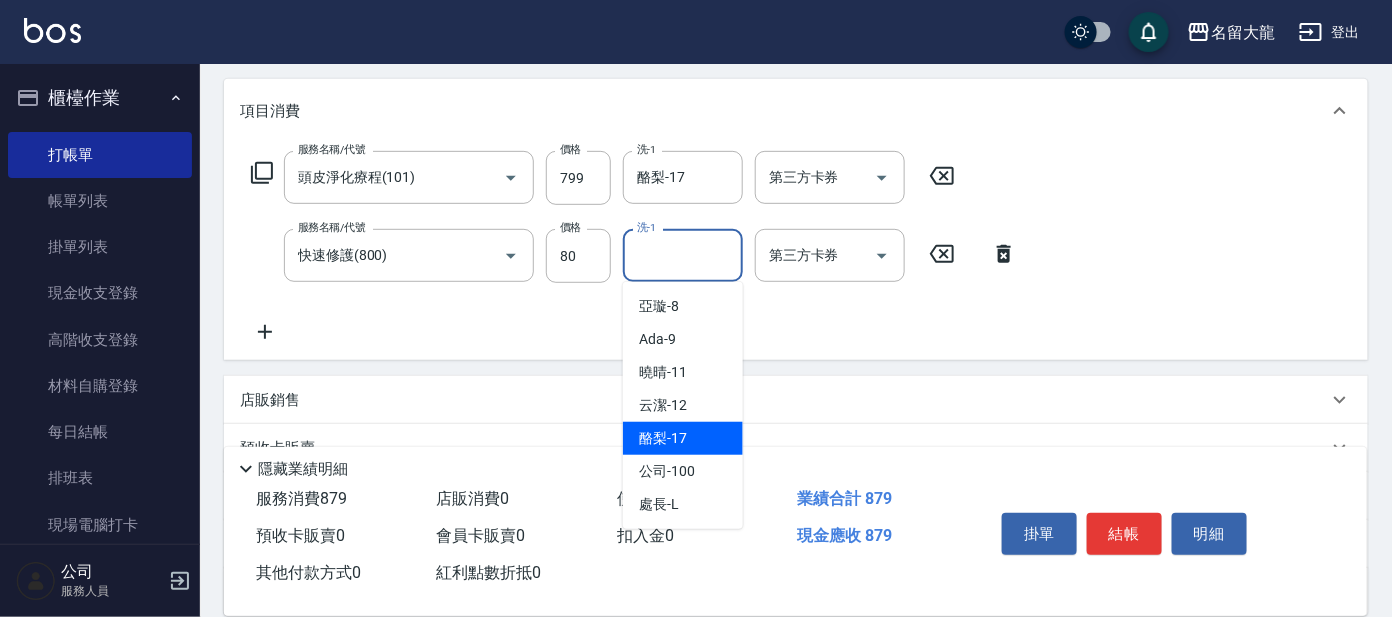 click on "酪梨 -17" at bounding box center (663, 438) 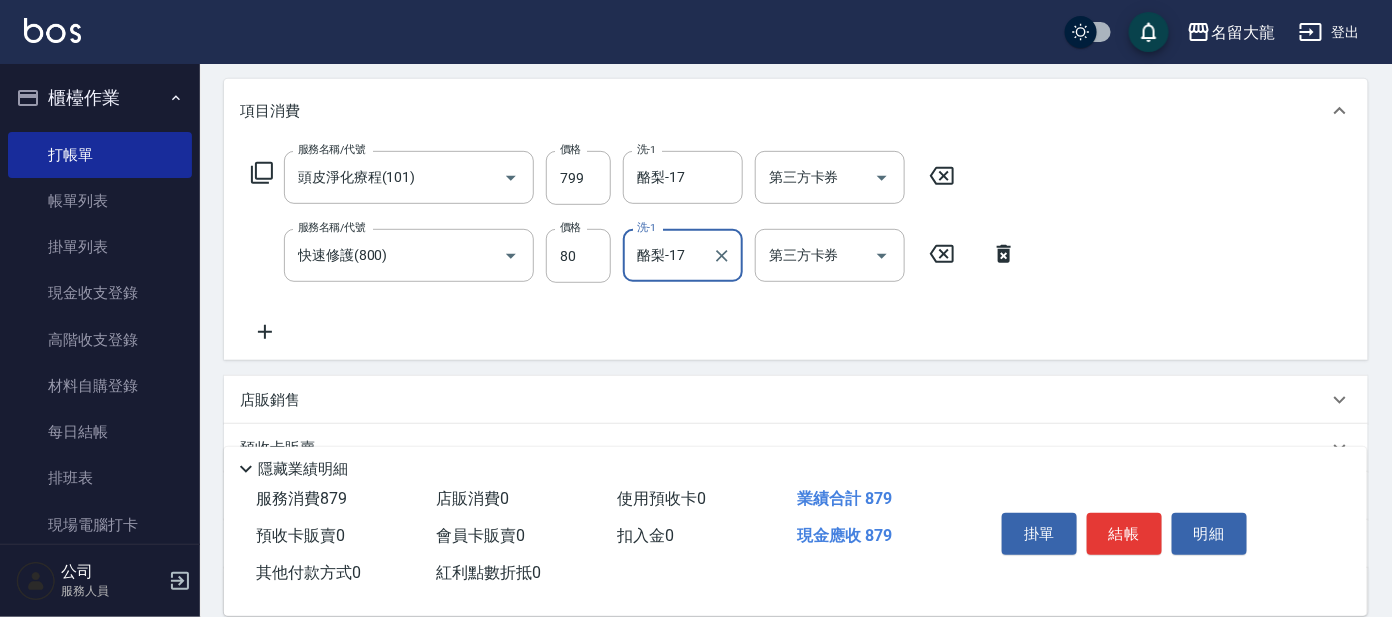 type on "酪梨-17" 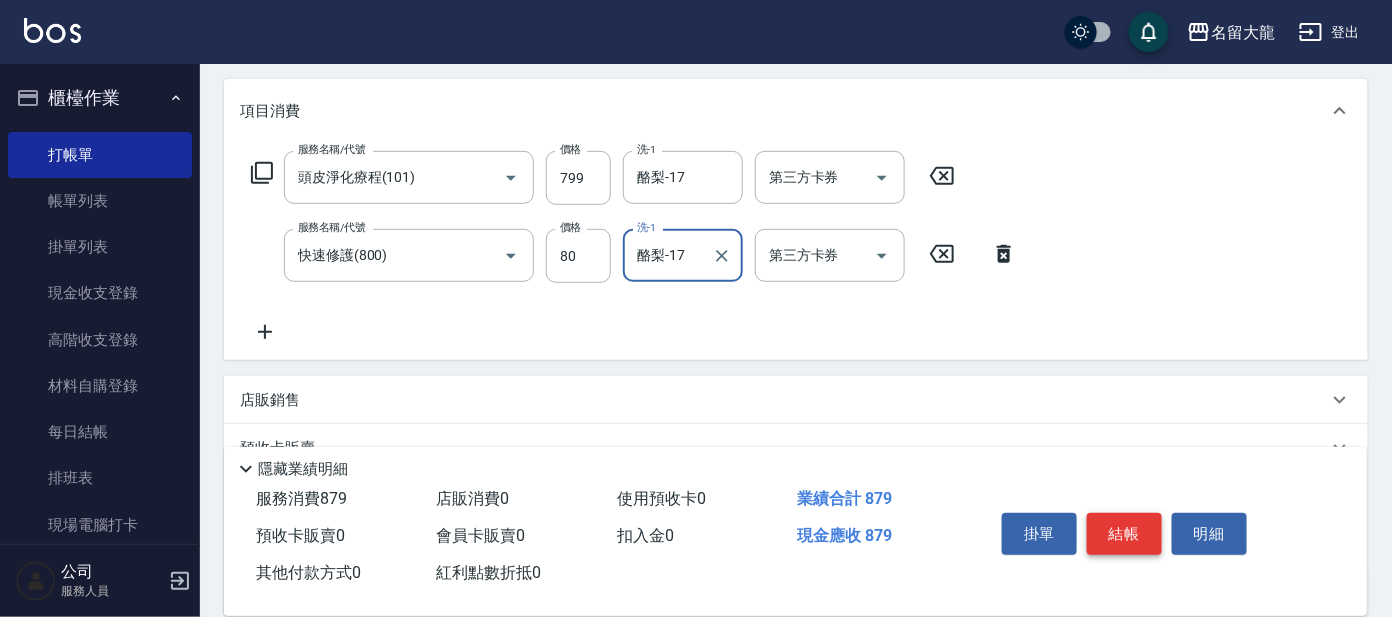 click on "結帳" at bounding box center (1124, 534) 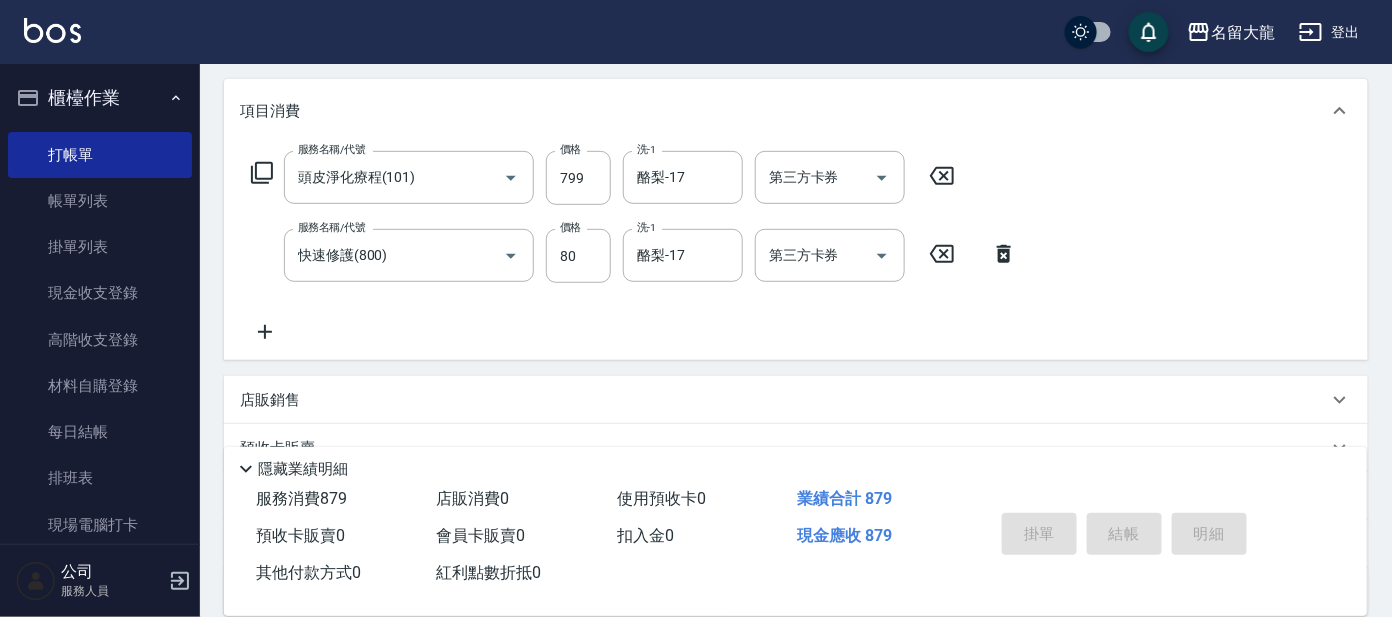 type on "[DATE] [TIME]" 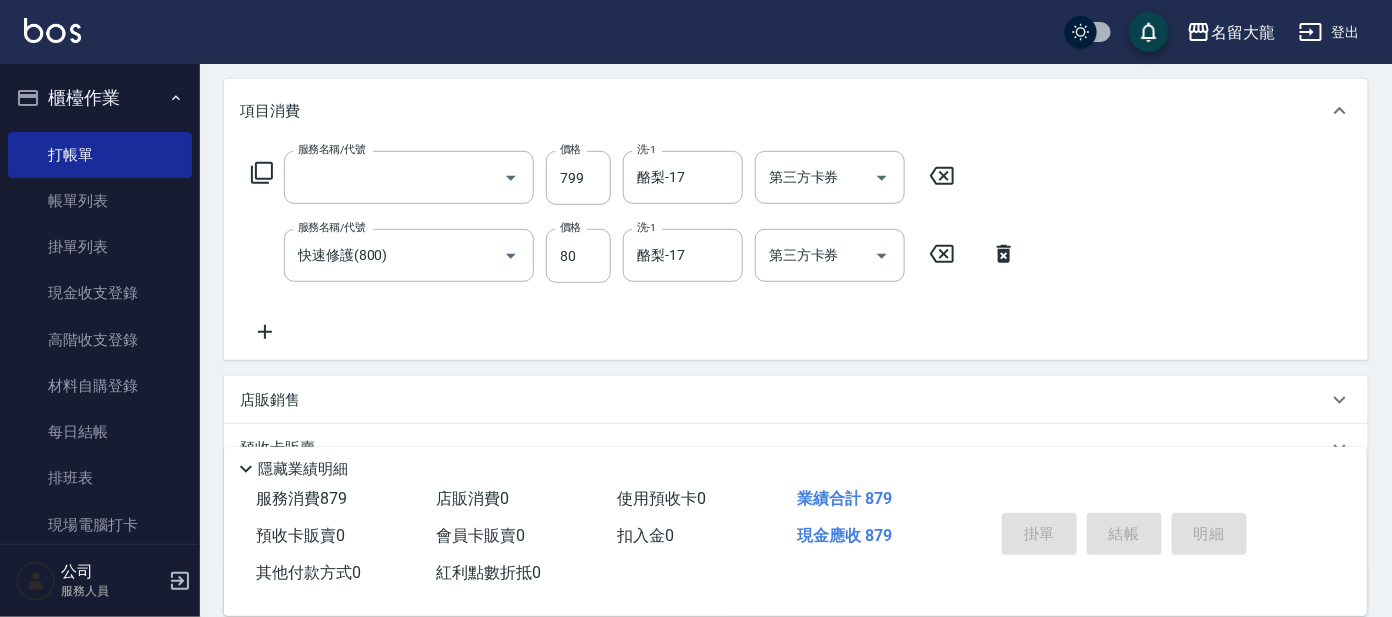 scroll, scrollTop: 0, scrollLeft: 0, axis: both 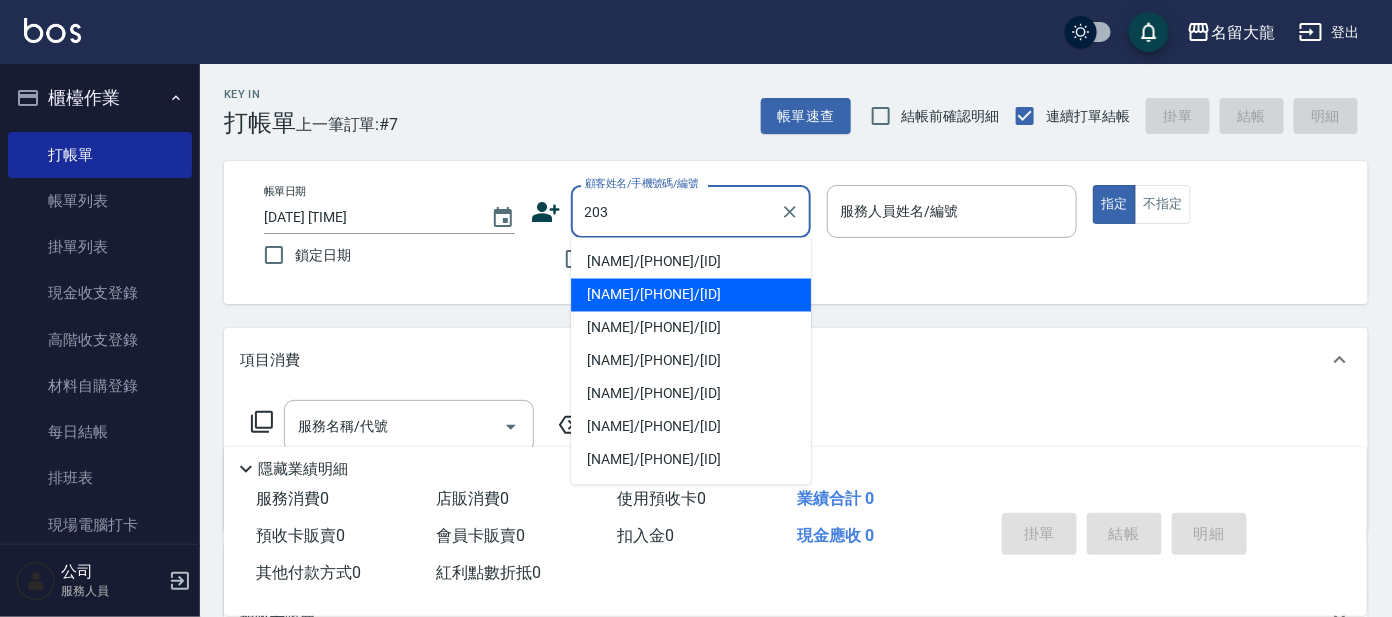 click on "[NAME]/[PHONE]/[ID]" at bounding box center (691, 295) 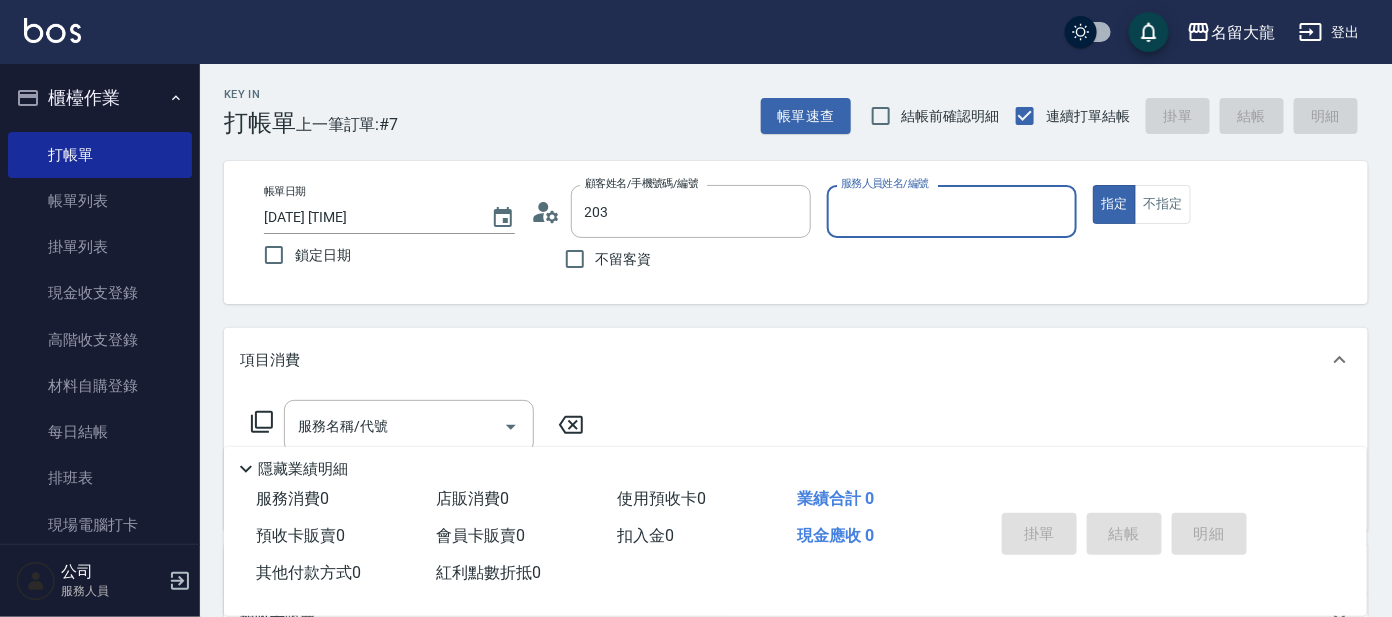 type on "[NAME]/[PHONE]/[ID]" 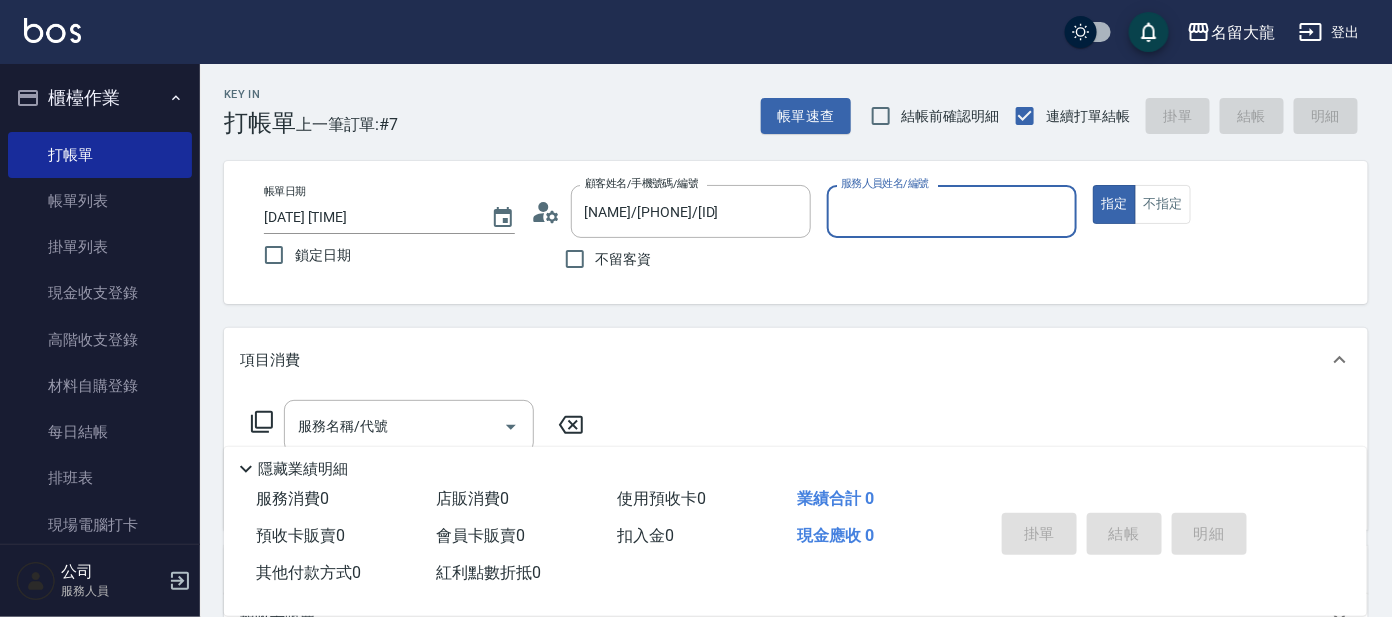 type on "Ada-9" 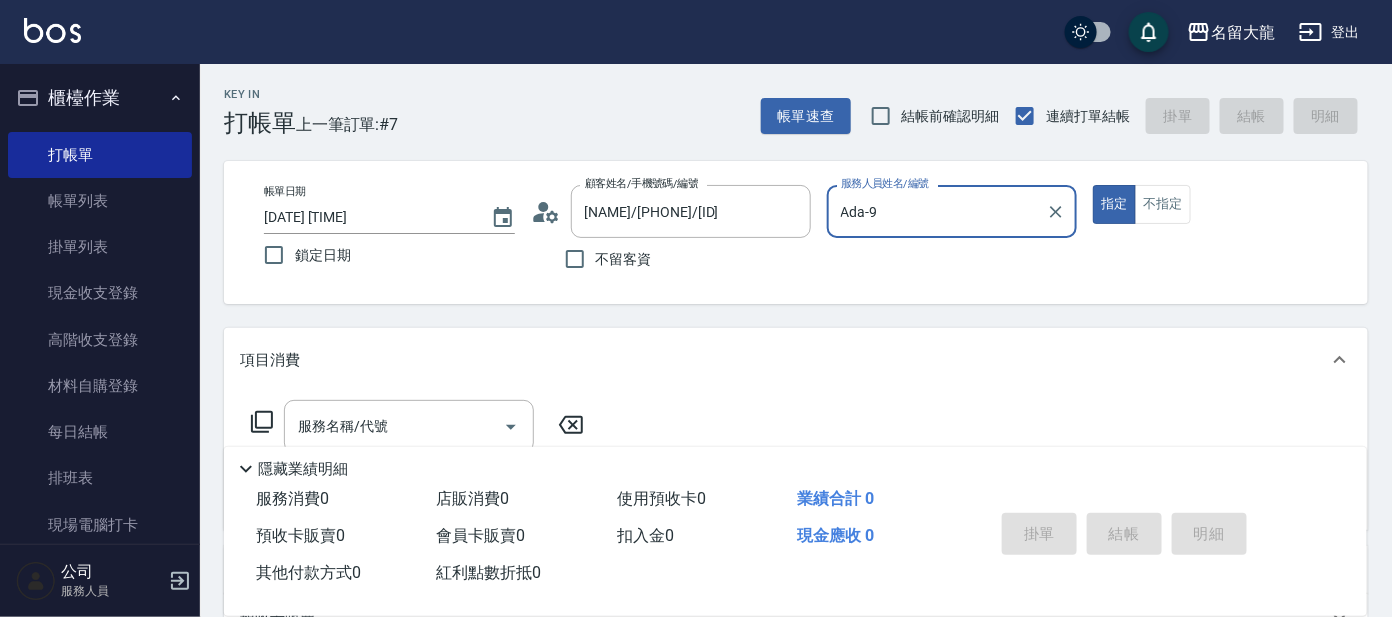 click 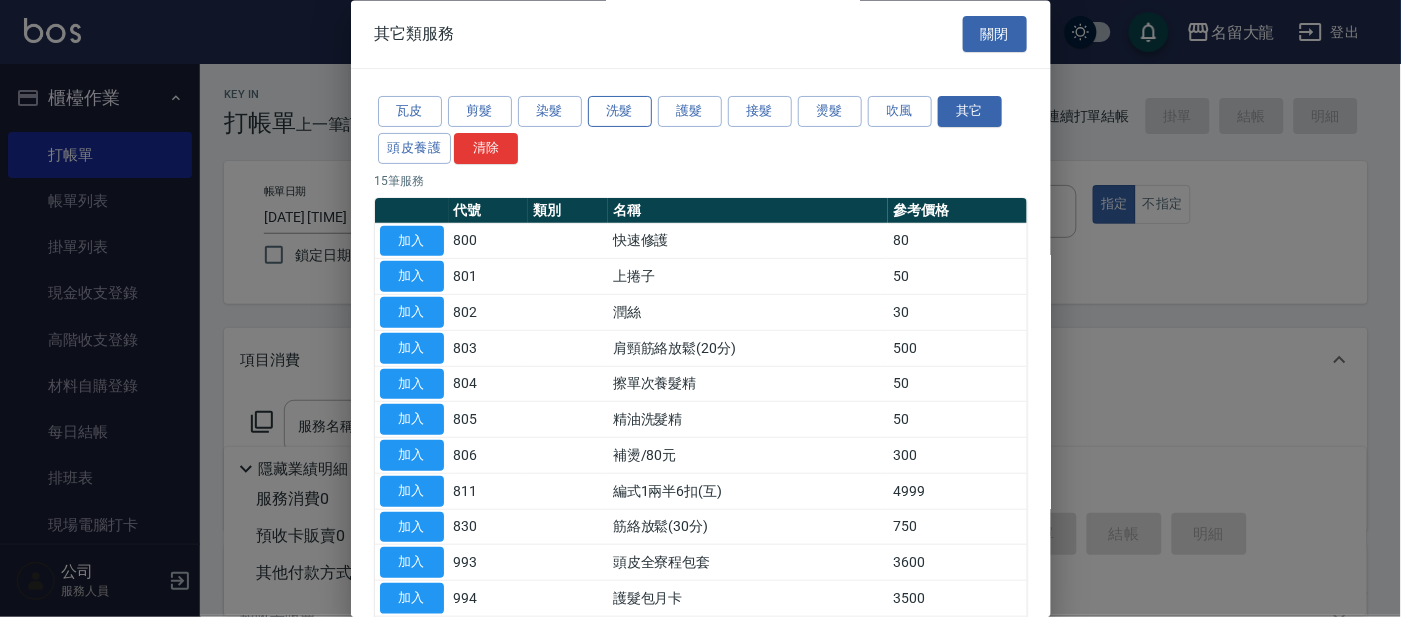 click on "洗髮" at bounding box center (620, 112) 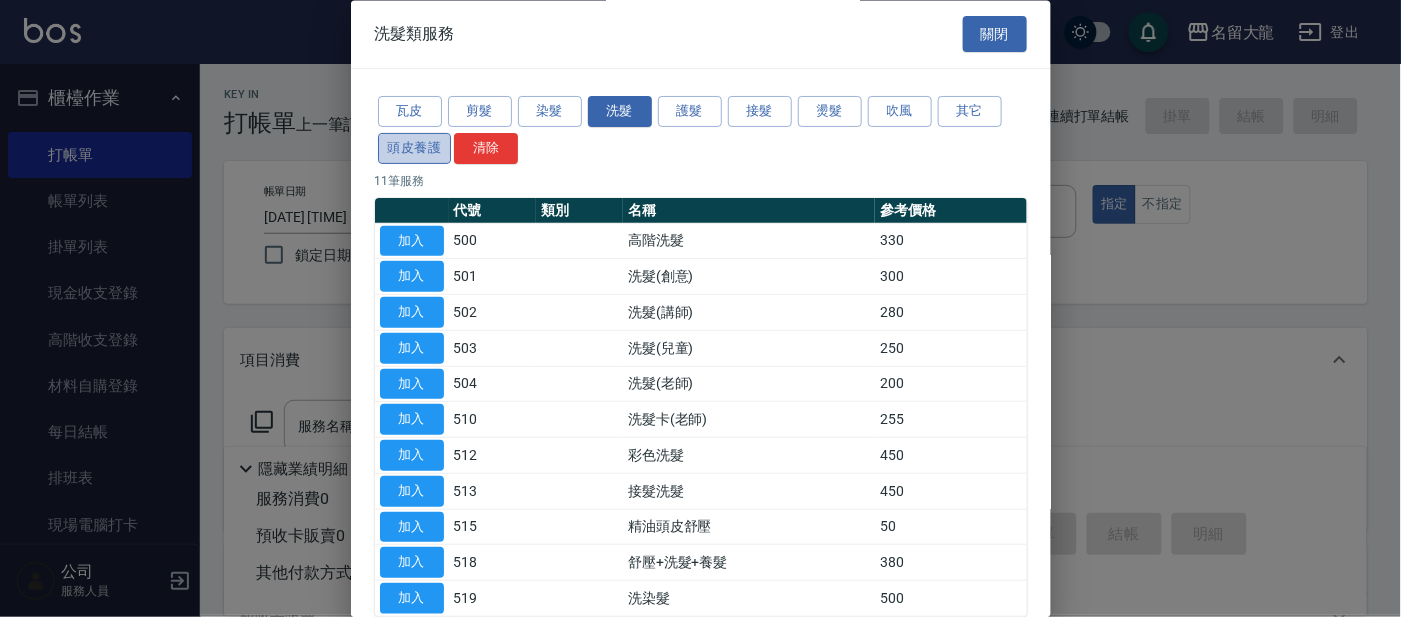click on "頭皮養護" at bounding box center (415, 148) 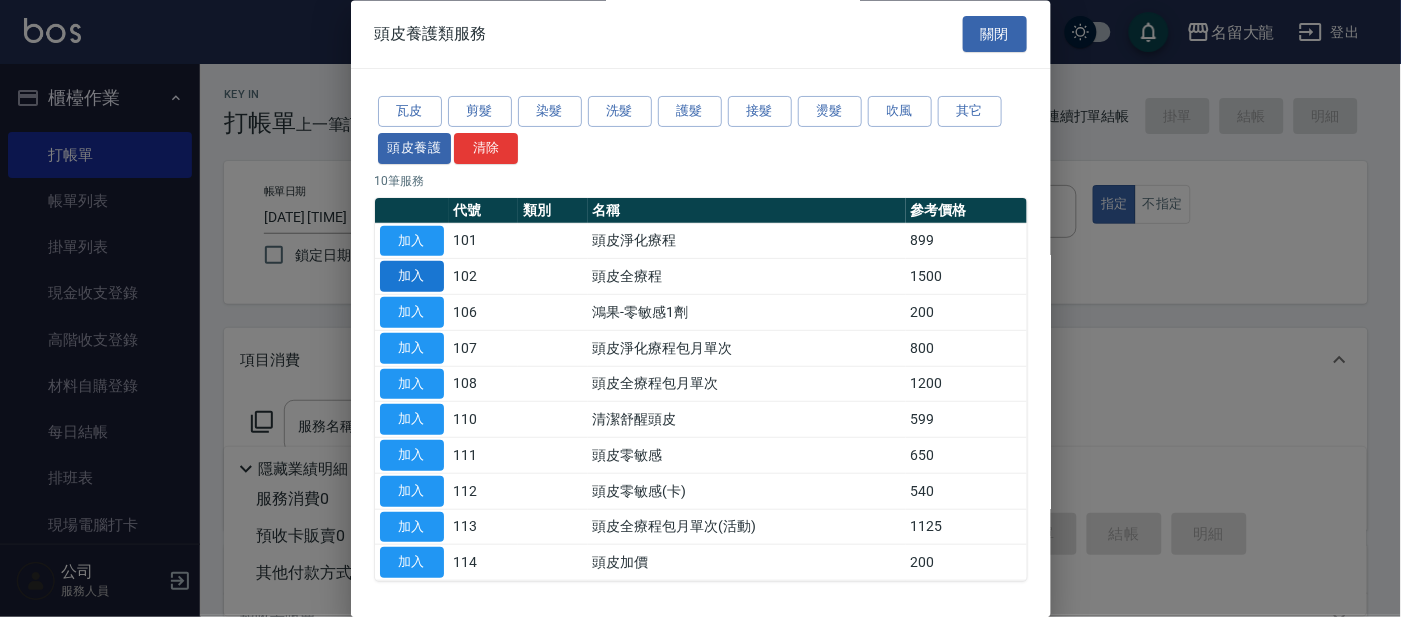 click on "加入" at bounding box center (412, 277) 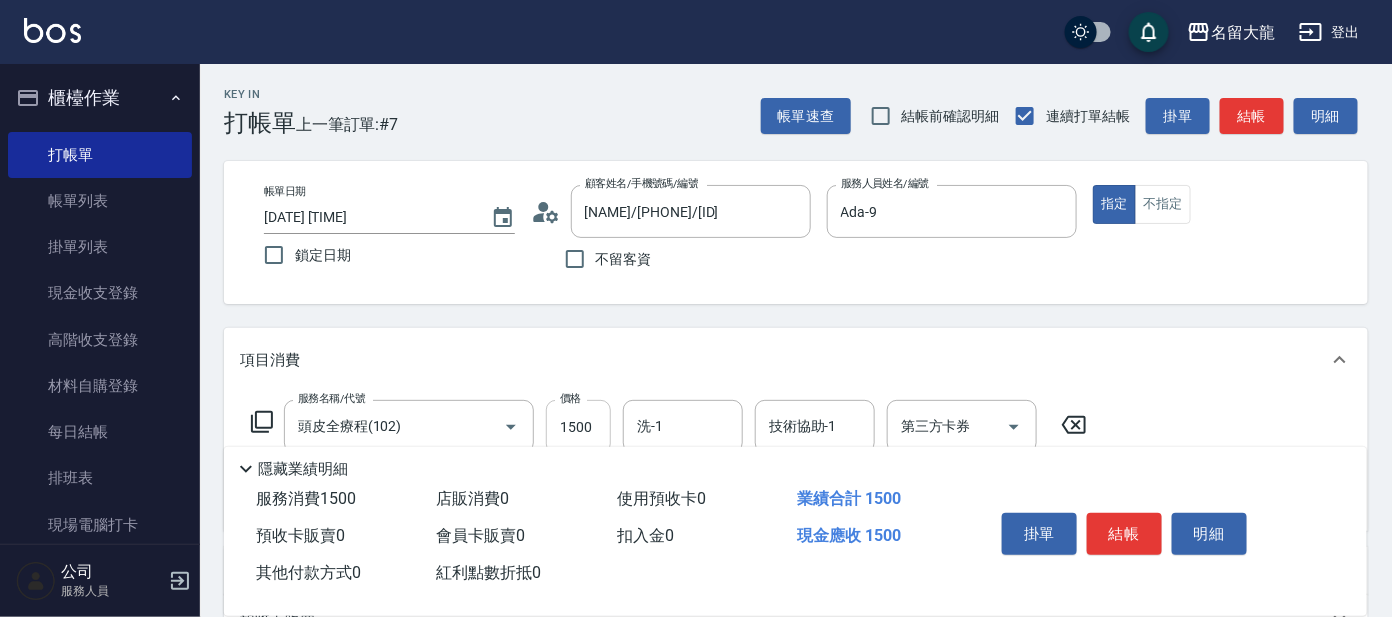 click on "1500" at bounding box center (578, 427) 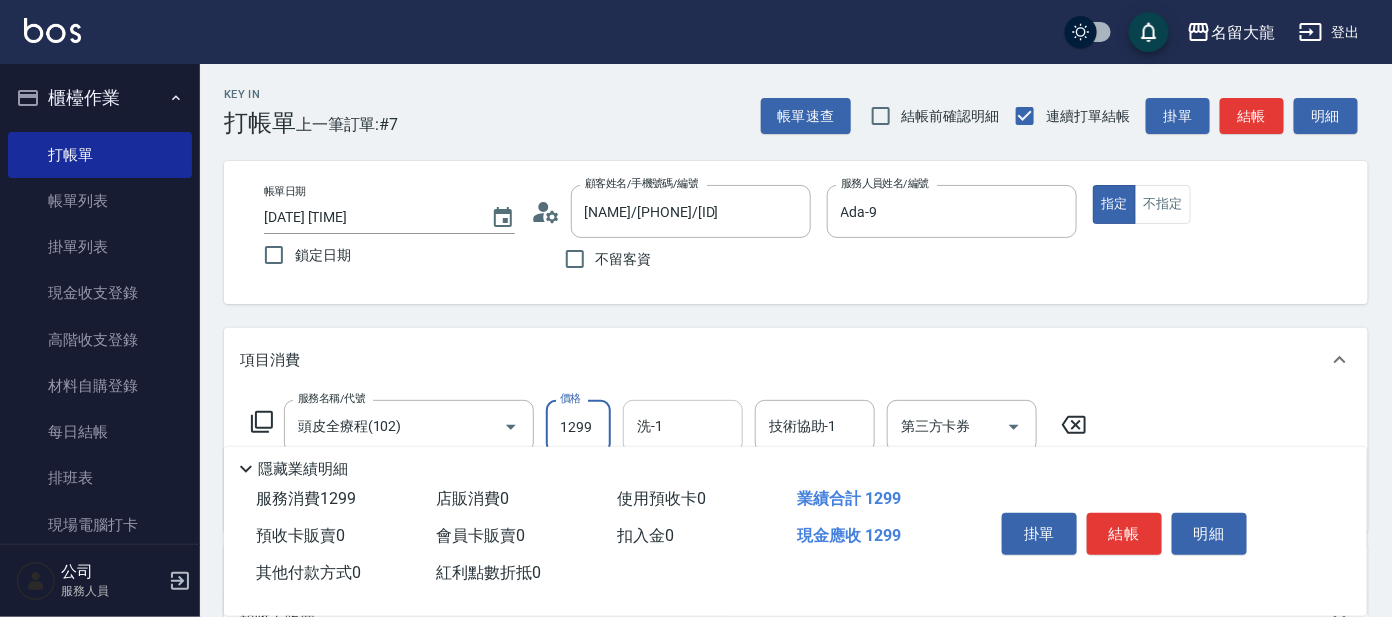 type on "1299" 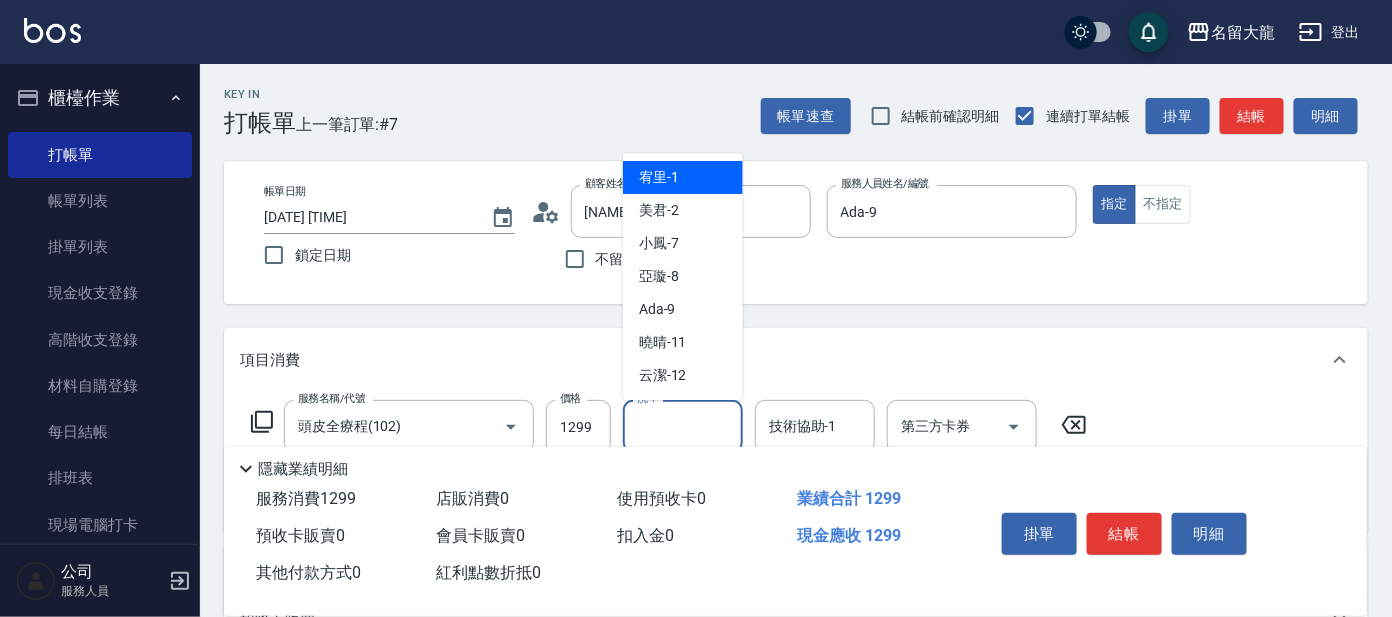 click on "洗-1" at bounding box center (683, 426) 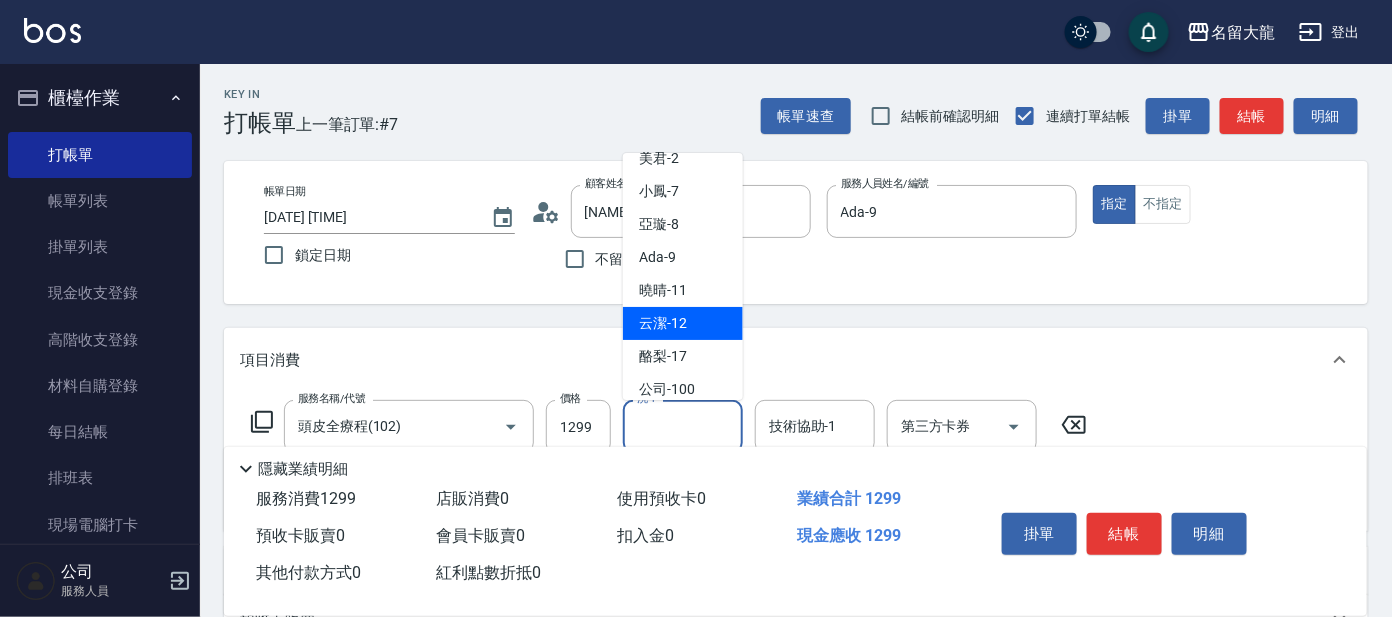 scroll, scrollTop: 99, scrollLeft: 0, axis: vertical 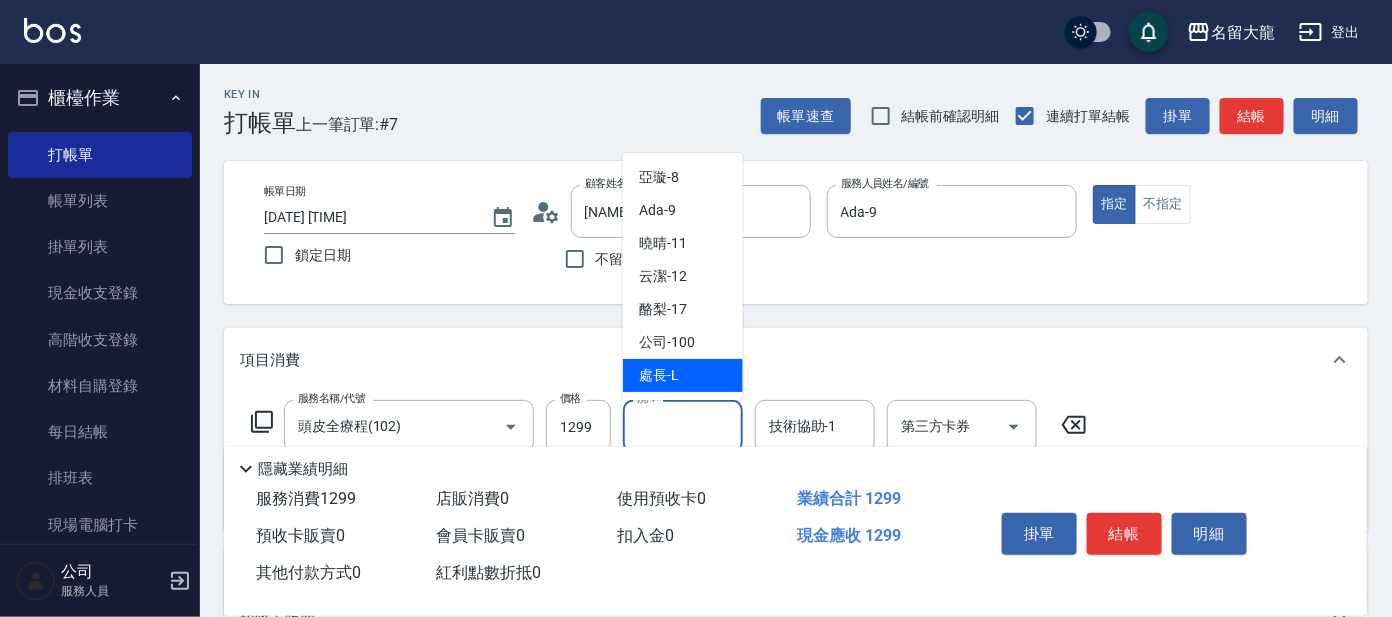 drag, startPoint x: 681, startPoint y: 374, endPoint x: 690, endPoint y: 369, distance: 10.29563 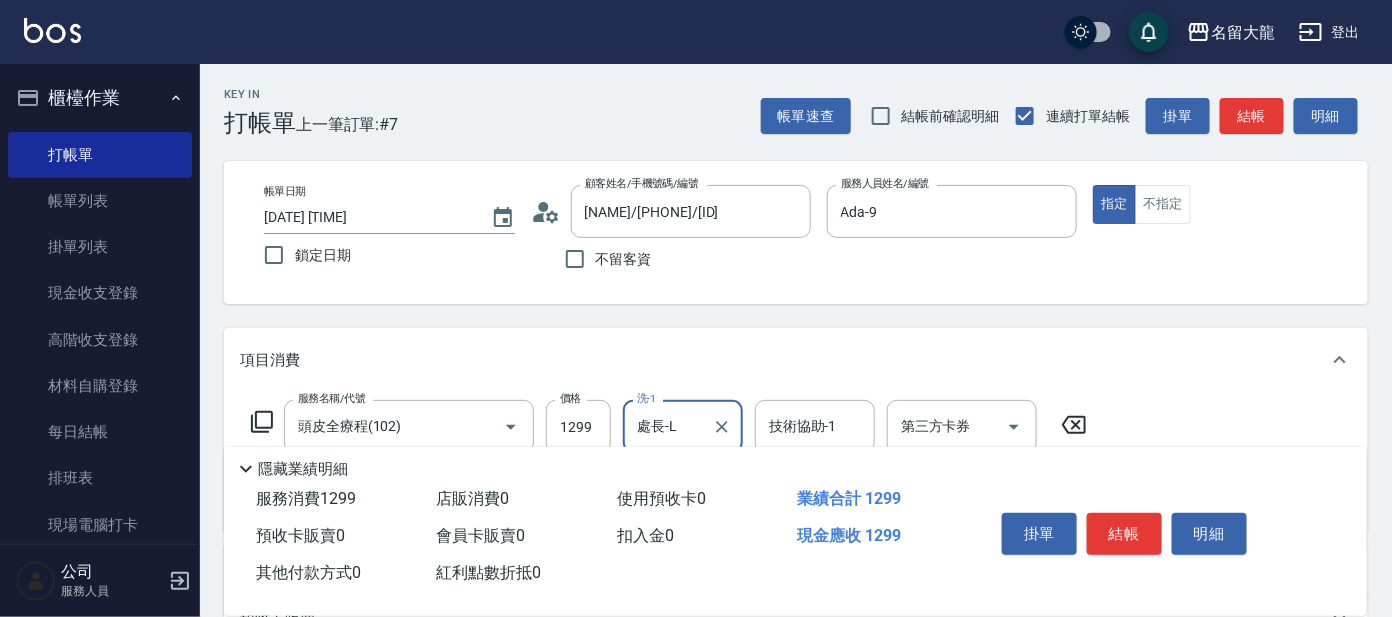 scroll, scrollTop: 124, scrollLeft: 0, axis: vertical 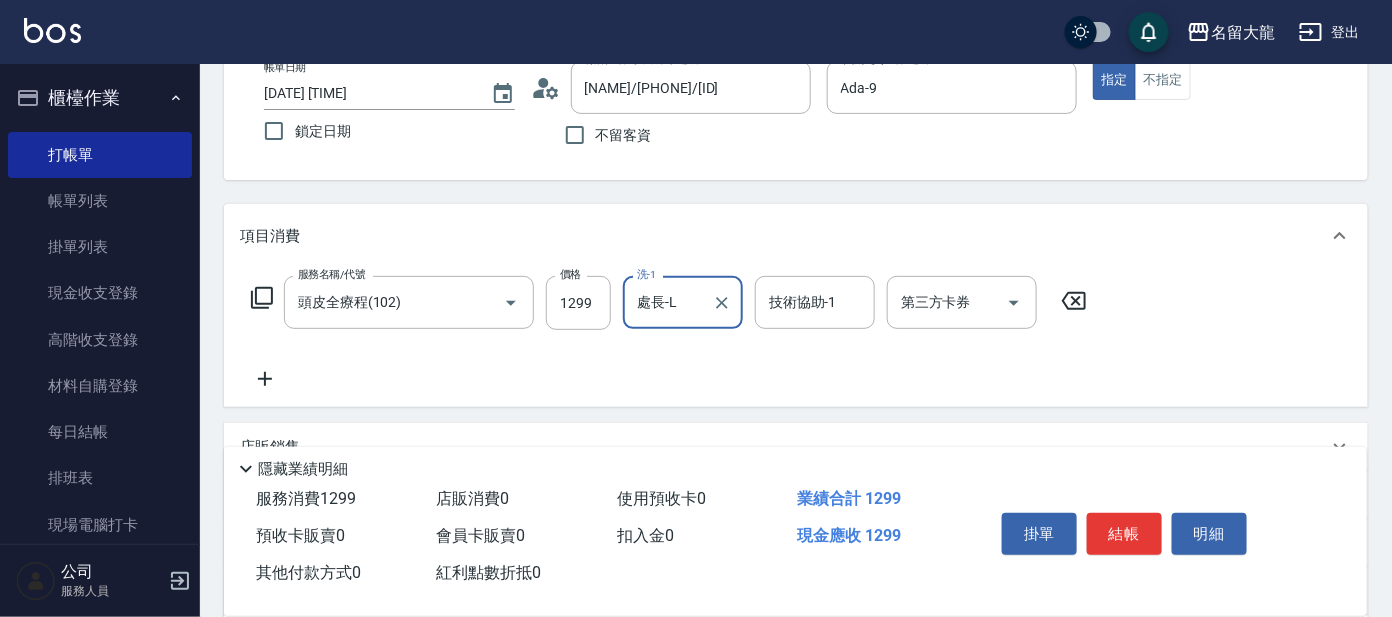 click 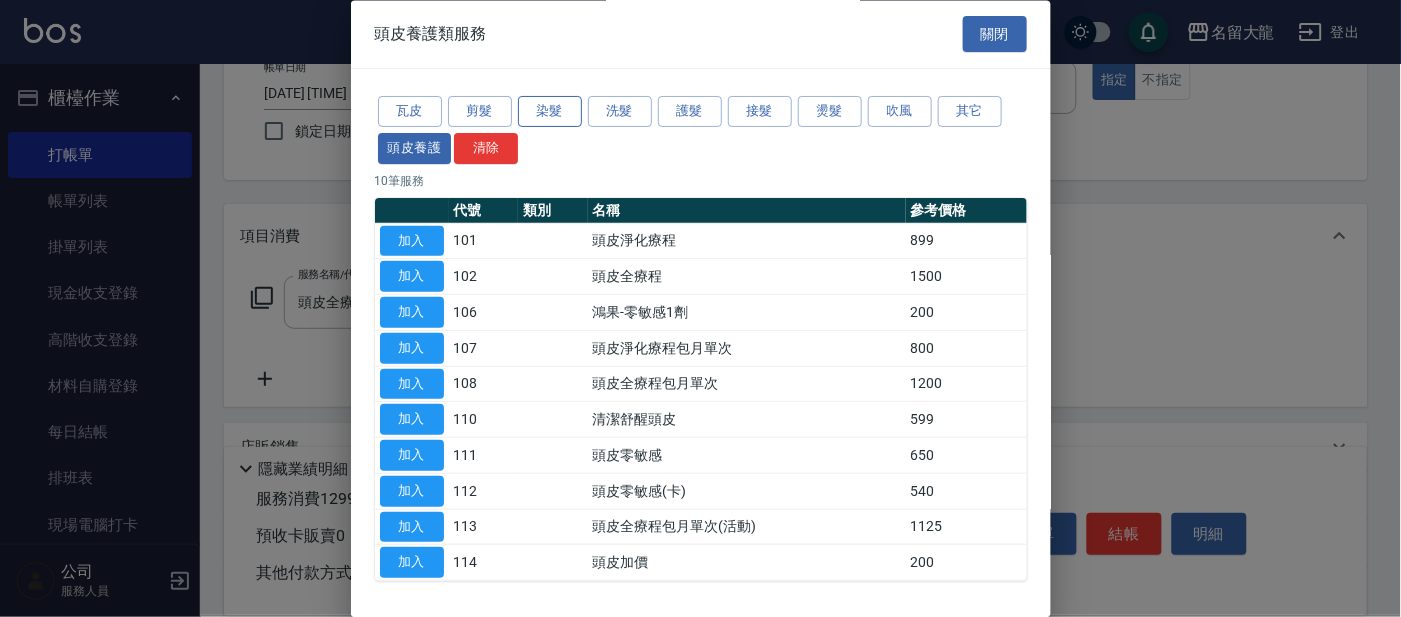 click on "染髮" at bounding box center [550, 112] 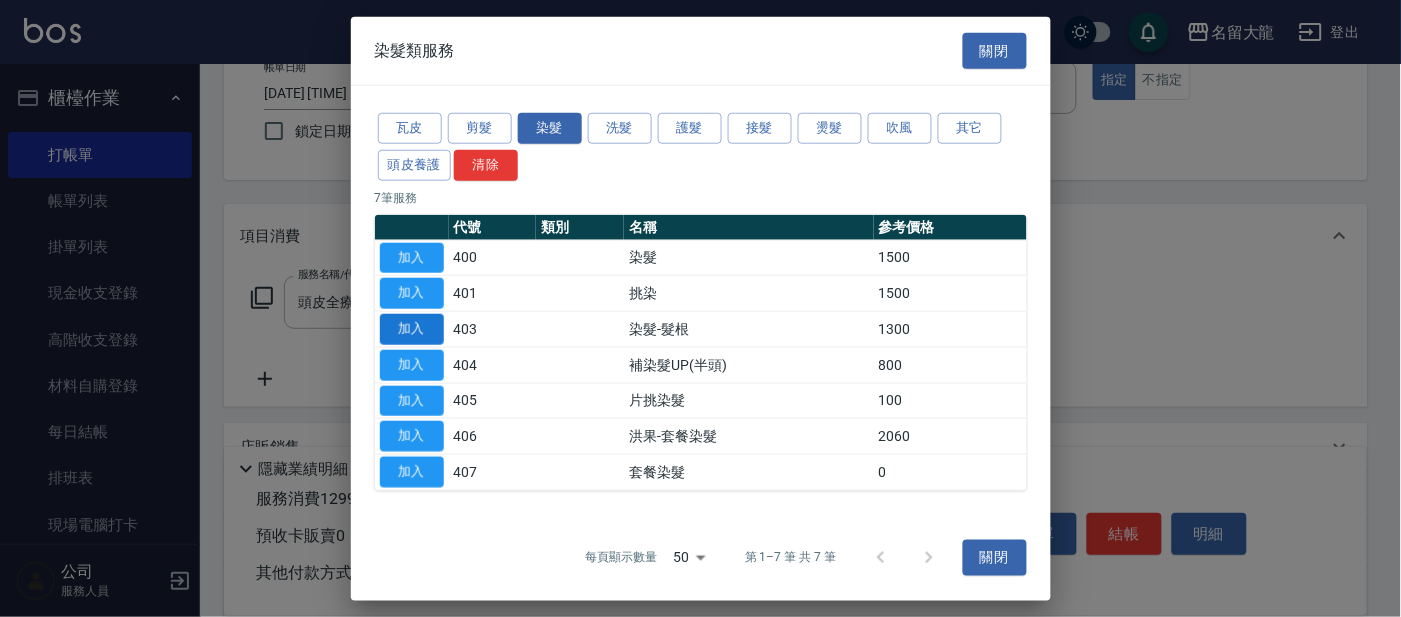click on "加入" at bounding box center [412, 329] 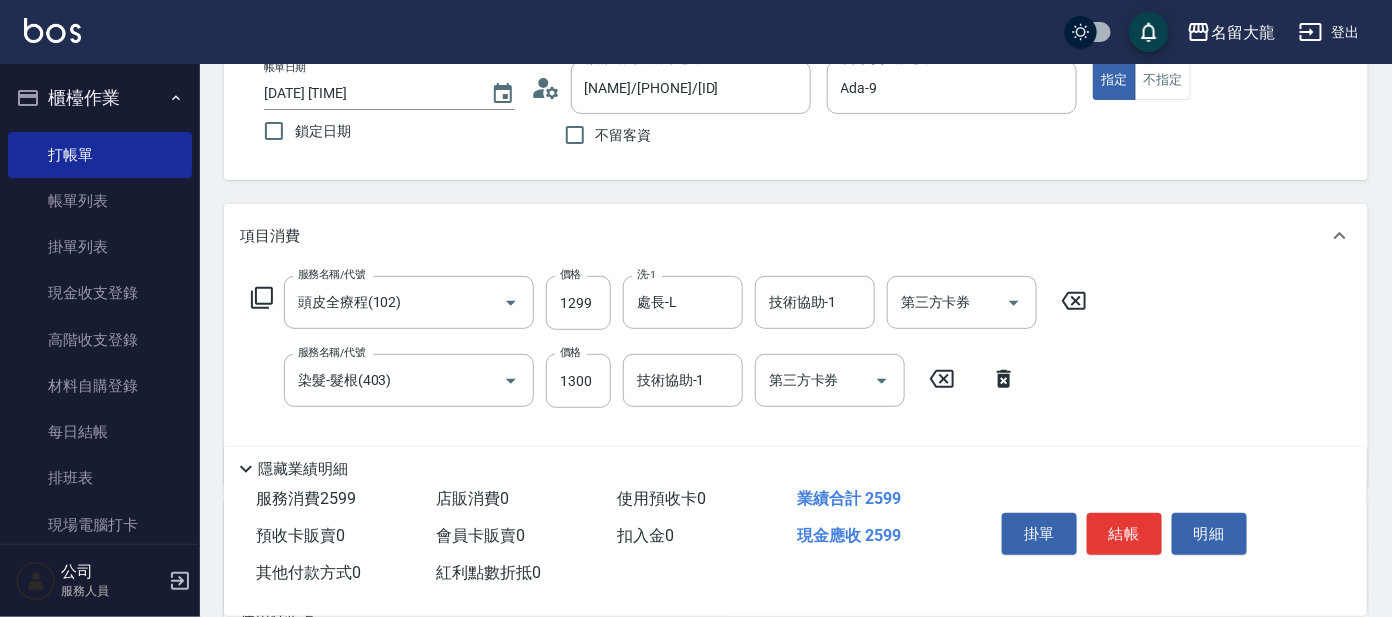 click 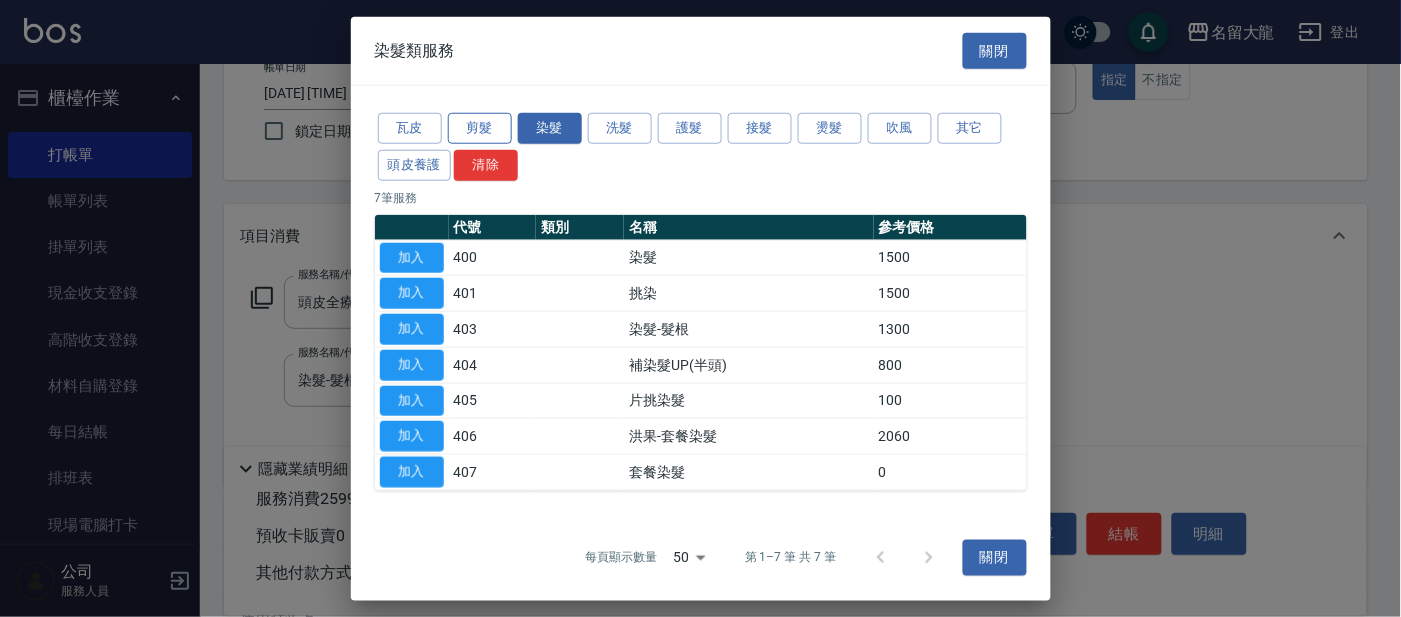click on "剪髮" at bounding box center [480, 128] 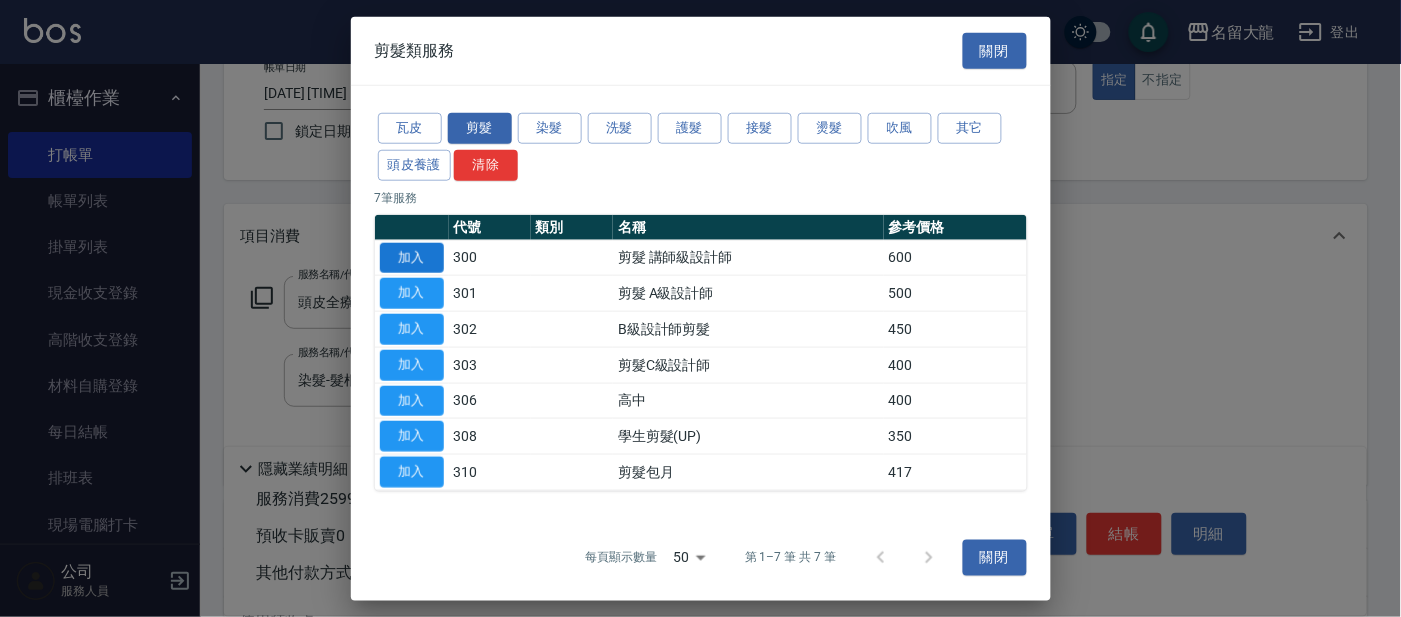 click on "加入" at bounding box center (412, 257) 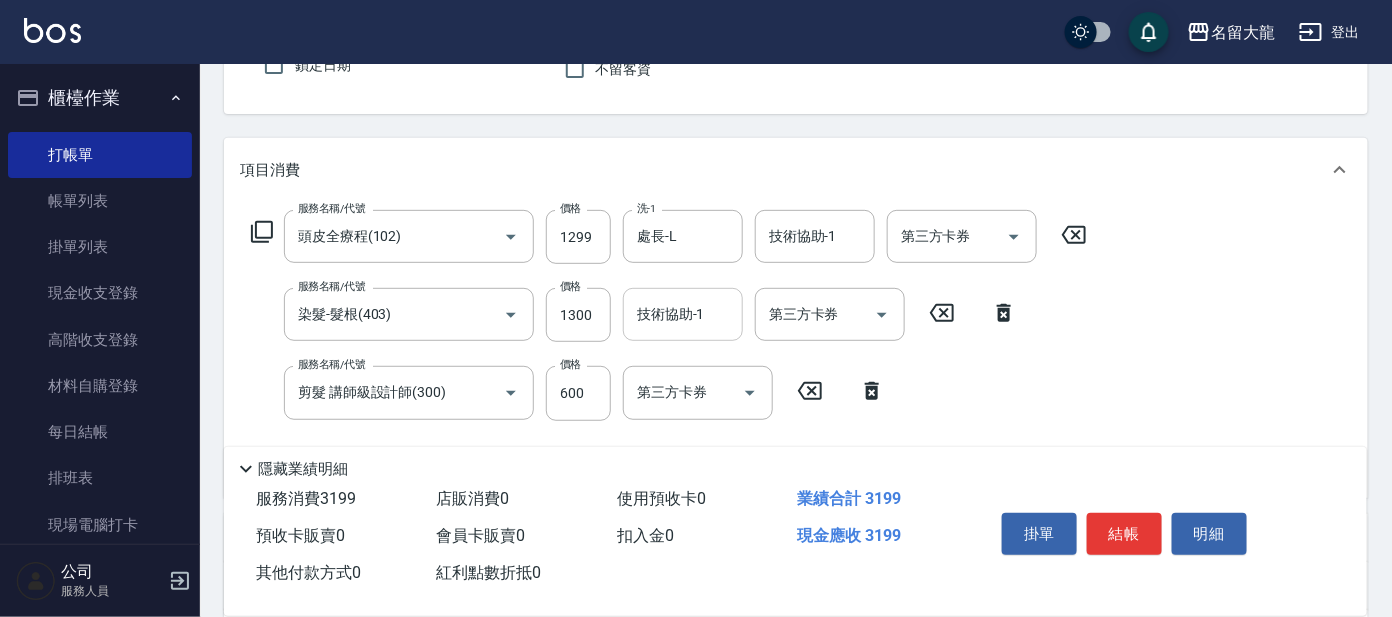 scroll, scrollTop: 249, scrollLeft: 0, axis: vertical 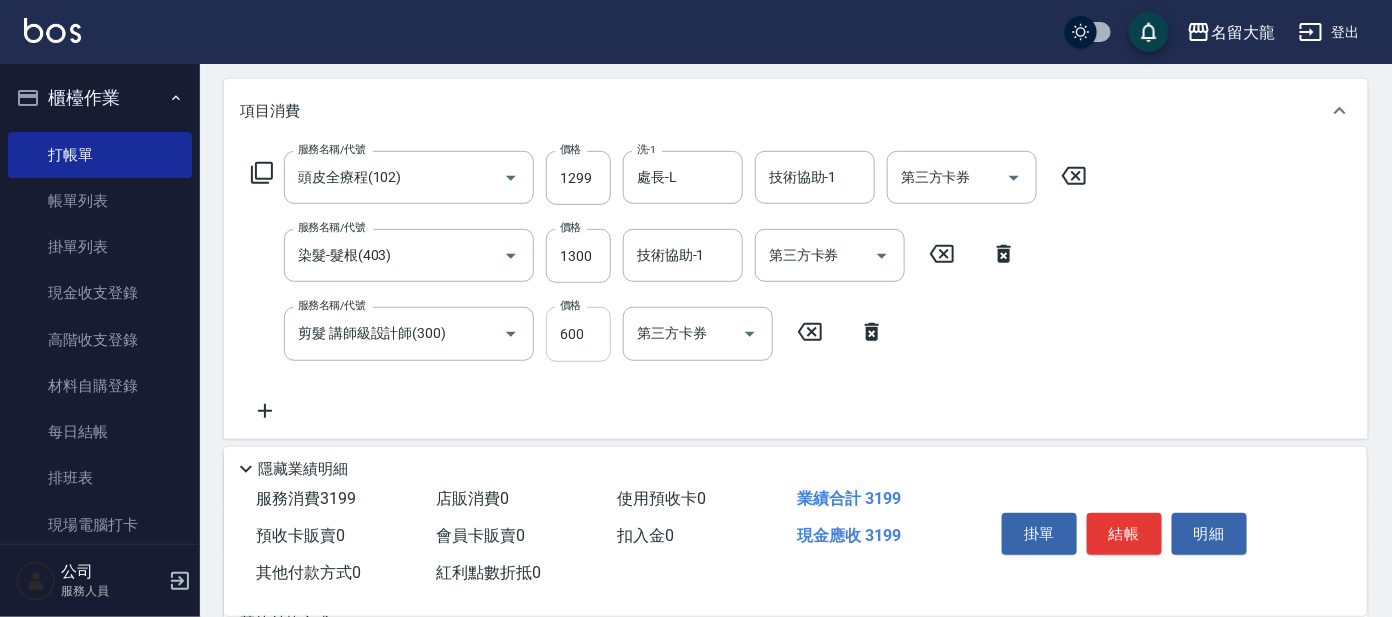 click on "600" at bounding box center [578, 334] 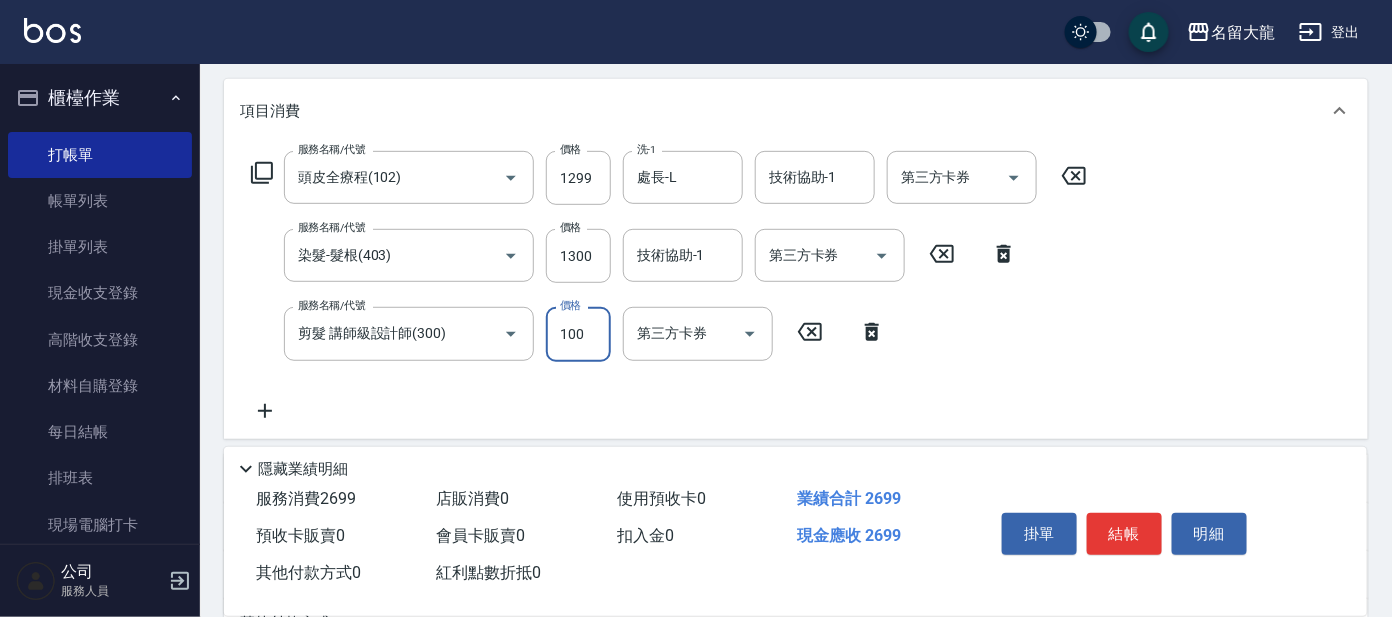 type on "100" 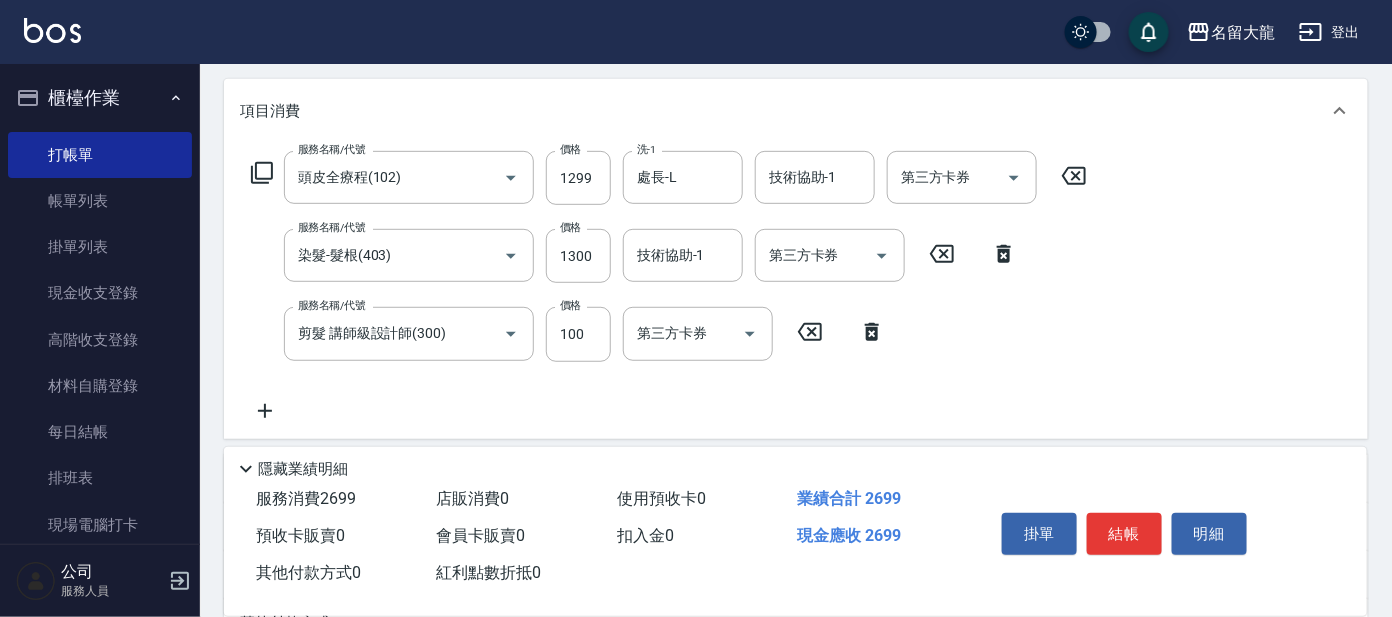 click on "服務名稱/代號 頭皮全療程(102) 服務名稱/代號 價格 1299 價格 洗-1 處長-L 洗-1 技術協助-1 技術協助-1 第三方卡券 第三方卡券 服務名稱/代號 染髮-髮根(403) 服務名稱/代號 價格 1300 價格 技術協助-1 技術協助-1 第三方卡券 第三方卡券 服務名稱/代號 剪髮 講師級設計師(300) 服務名稱/代號 價格 100 價格 第三方卡券 第三方卡券" at bounding box center [796, 290] 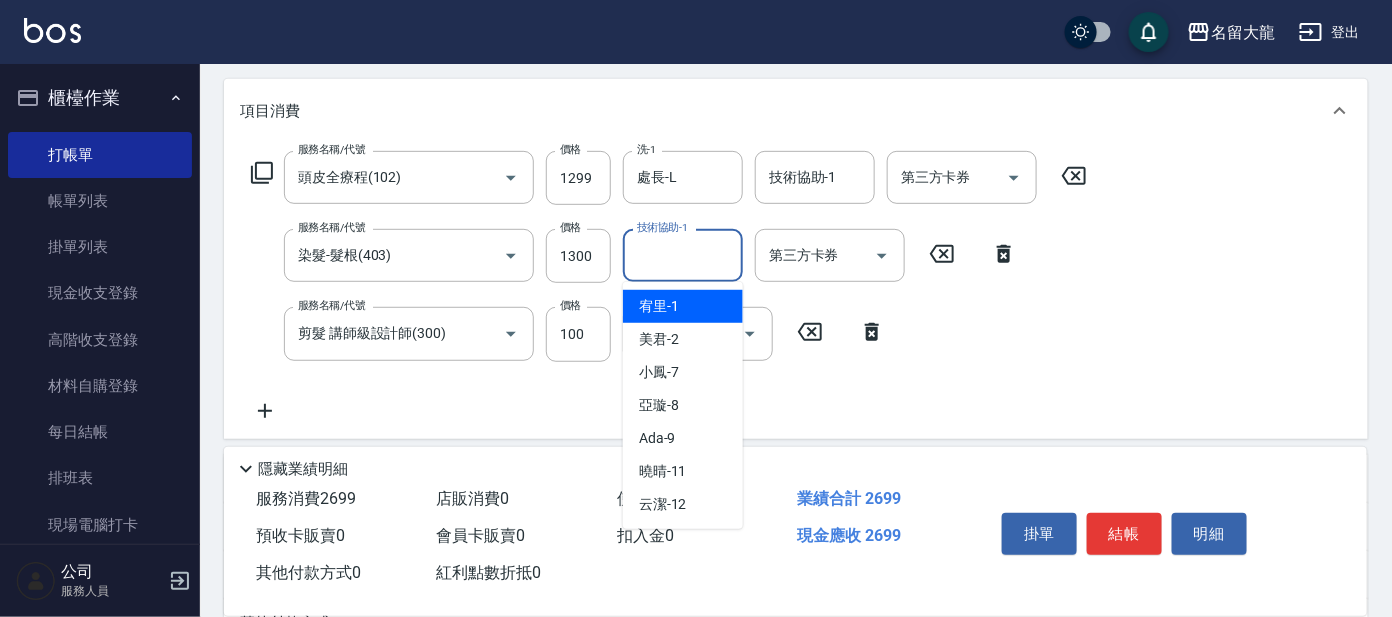 click on "技術協助-1" at bounding box center [683, 255] 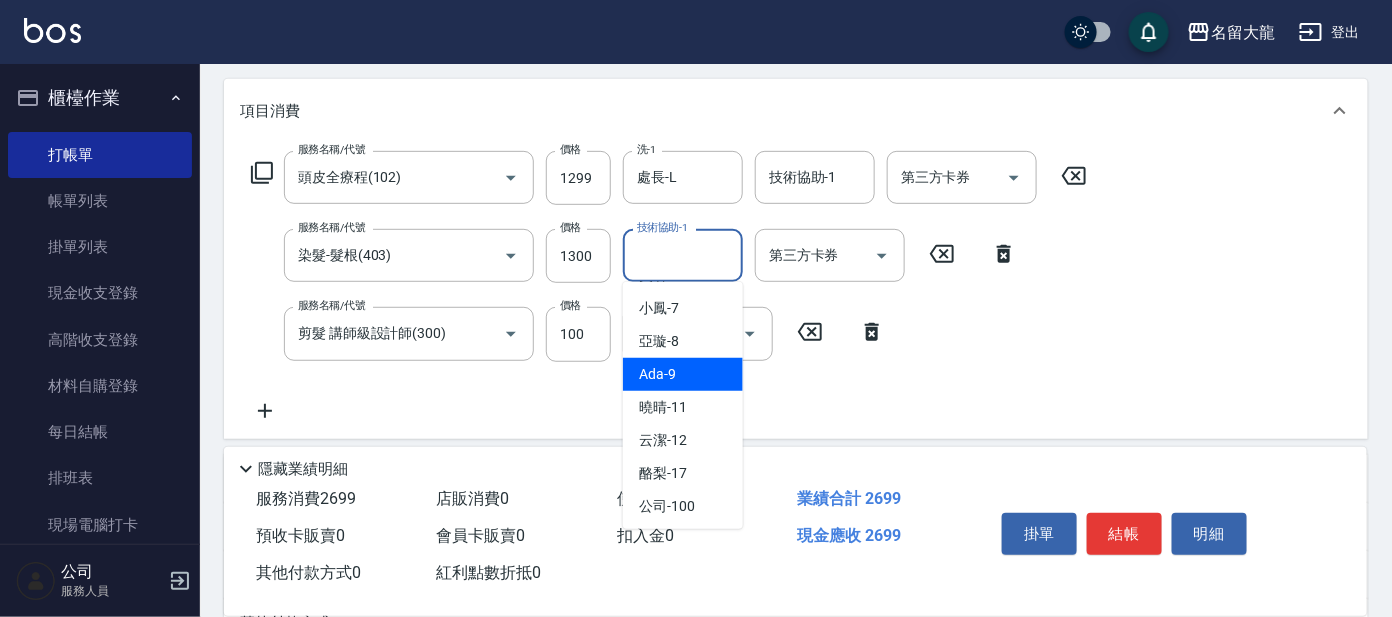 scroll, scrollTop: 99, scrollLeft: 0, axis: vertical 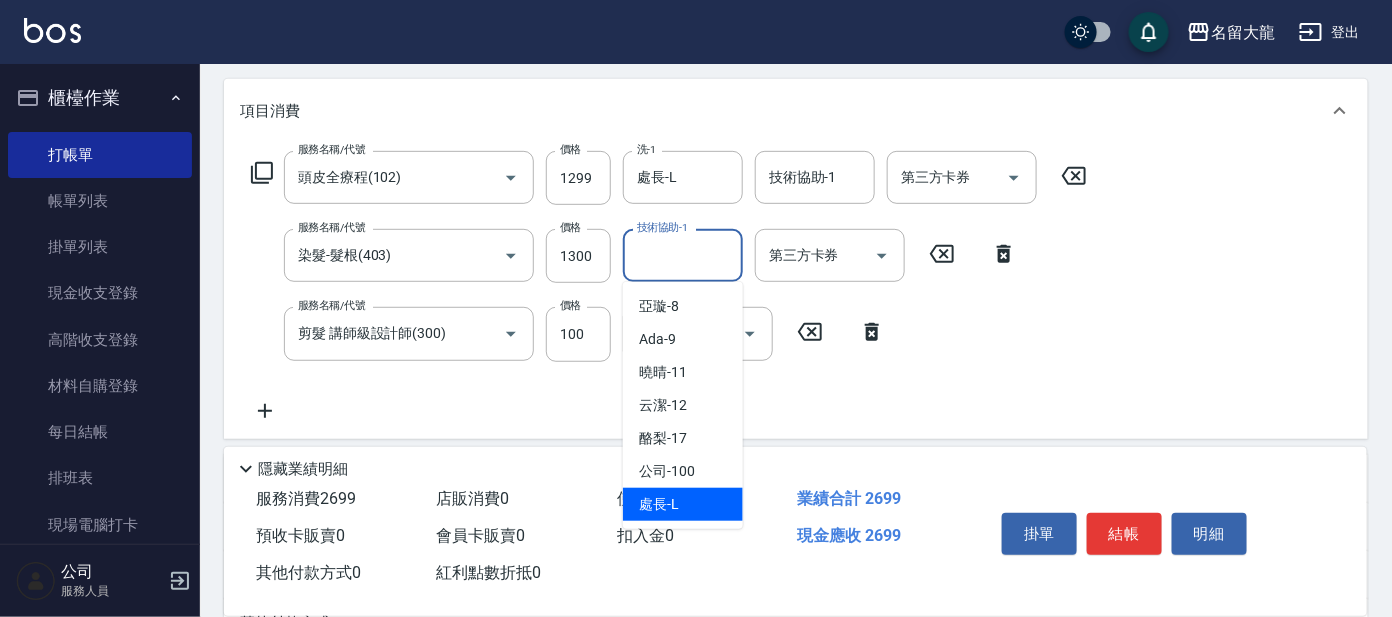 click on "處長 -L" at bounding box center (659, 504) 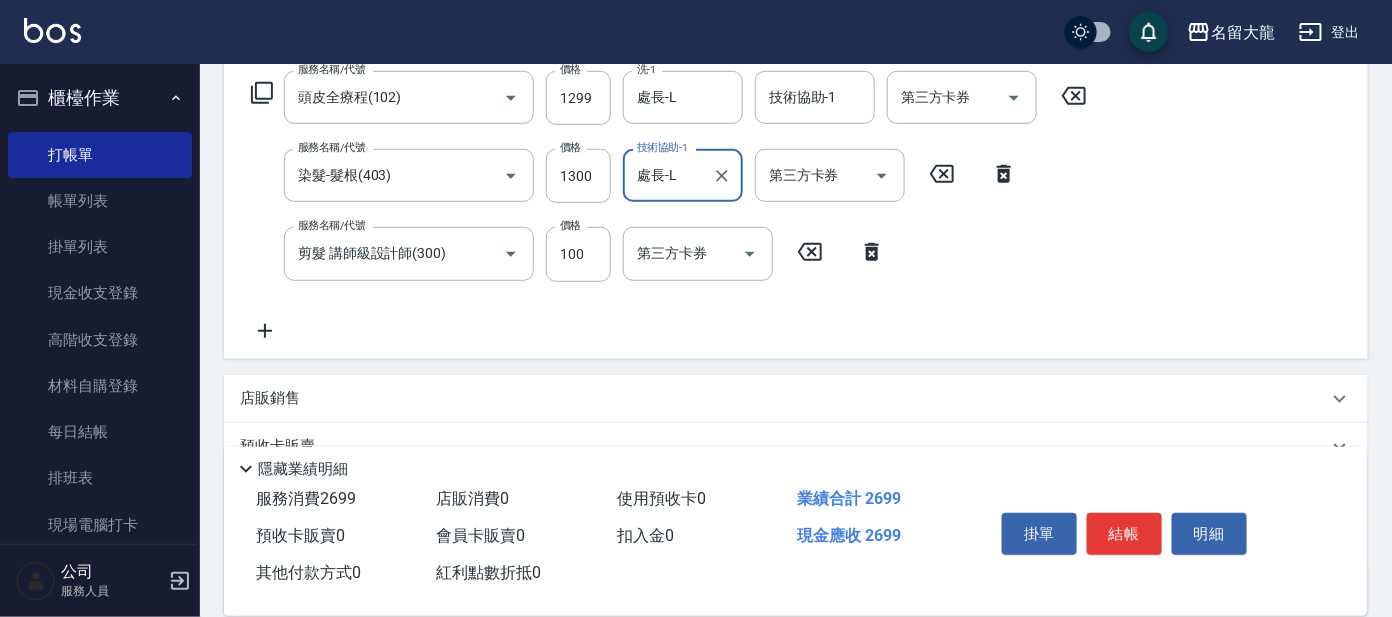 scroll, scrollTop: 374, scrollLeft: 0, axis: vertical 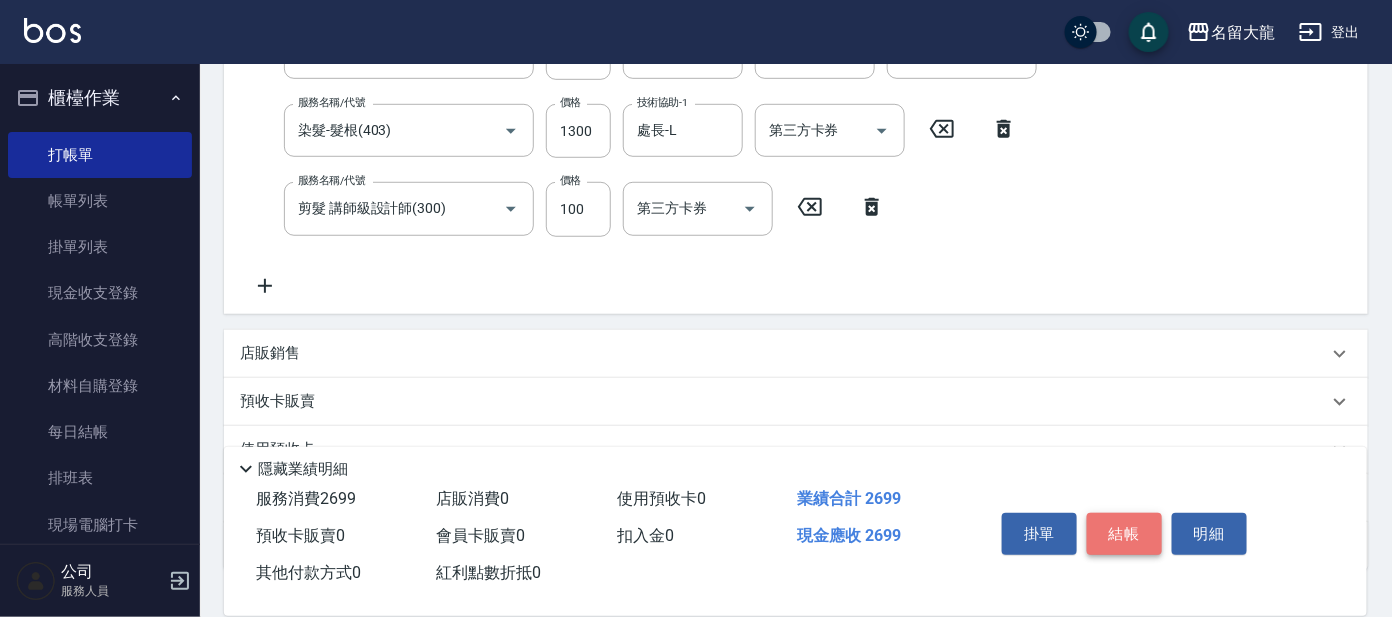 click on "結帳" at bounding box center [1124, 534] 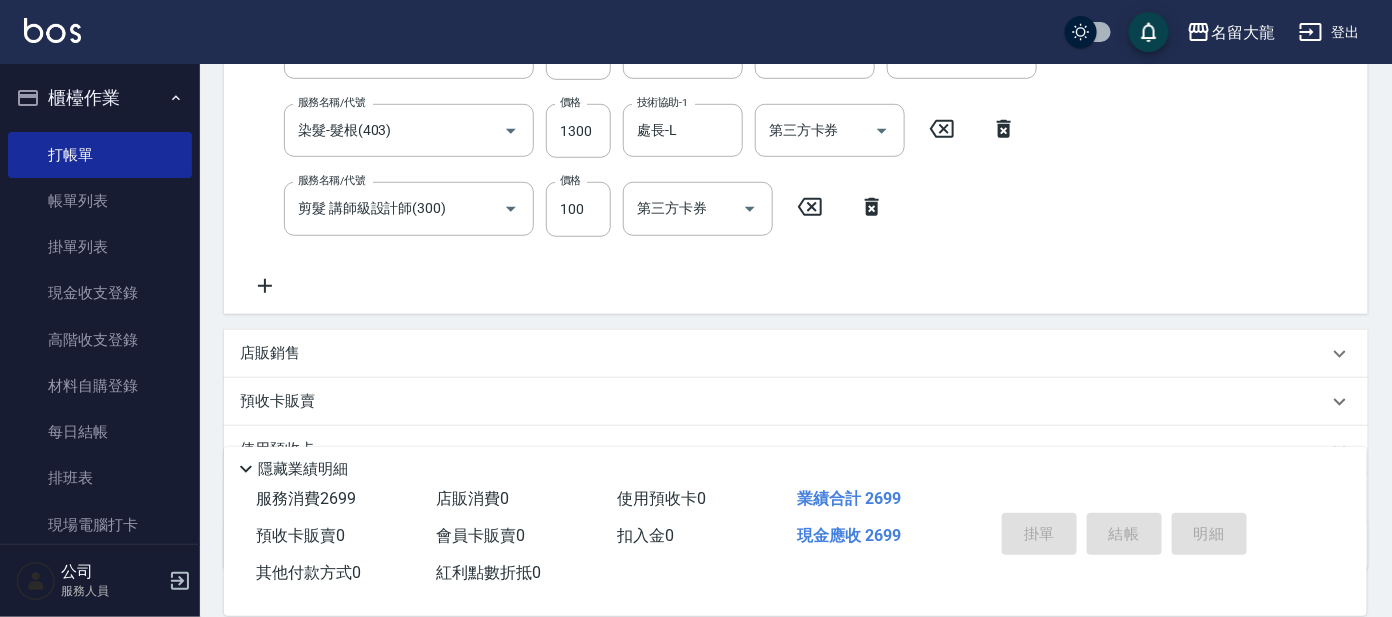 type on "[DATE] [TIME]" 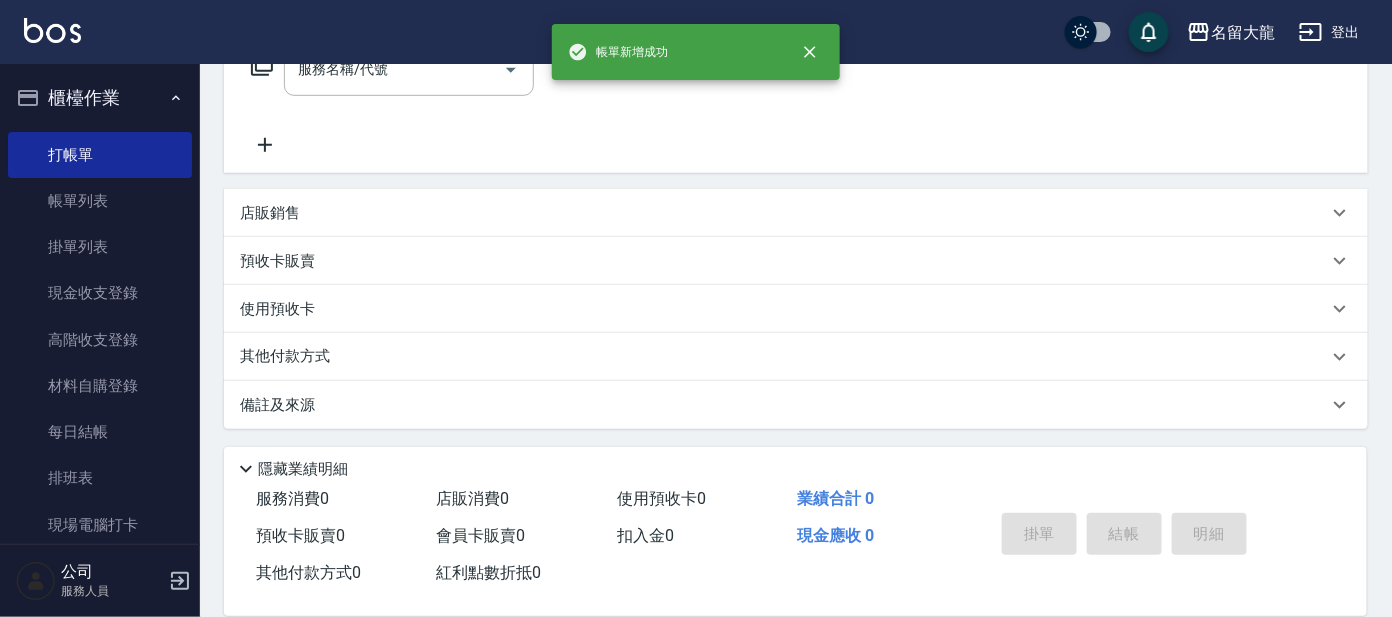 scroll, scrollTop: 0, scrollLeft: 0, axis: both 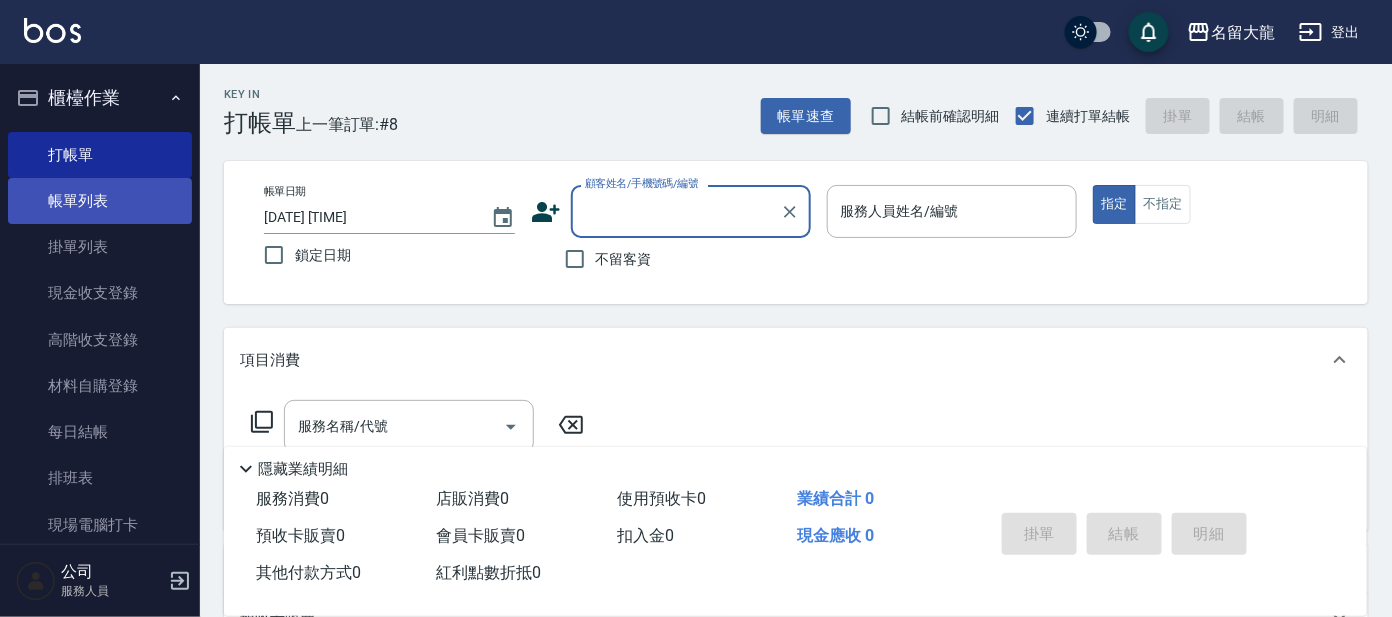 click on "帳單列表" at bounding box center (100, 201) 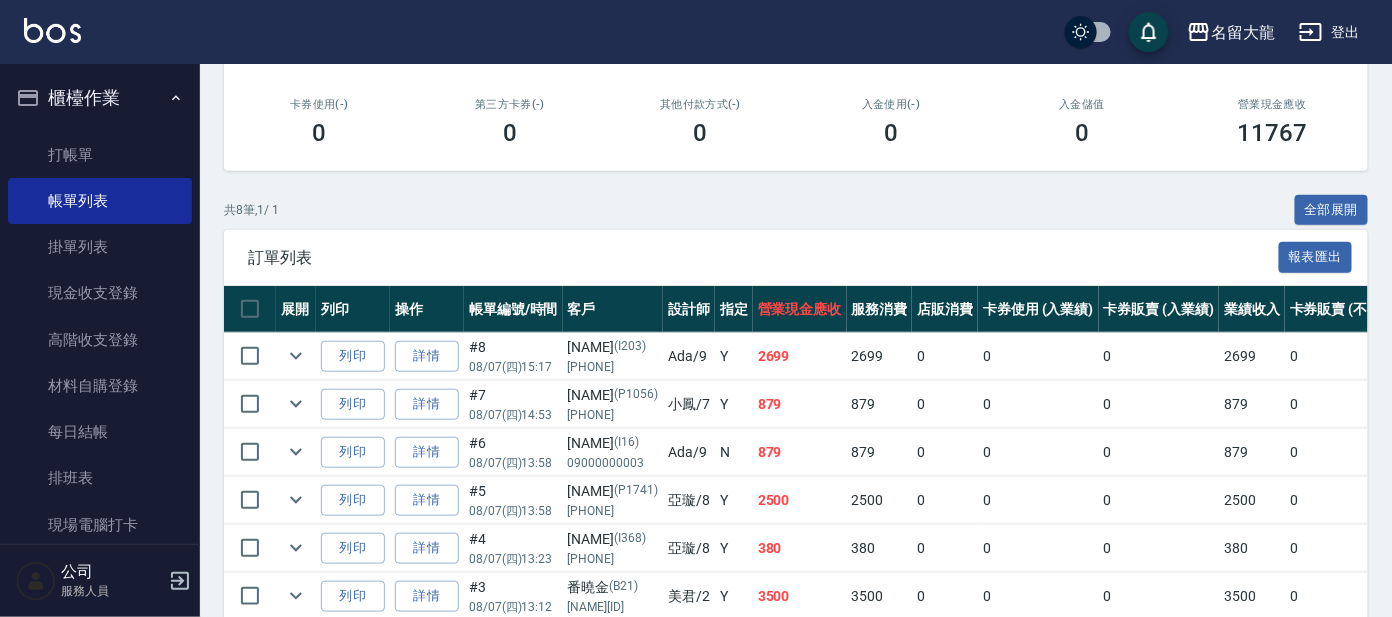 scroll, scrollTop: 374, scrollLeft: 0, axis: vertical 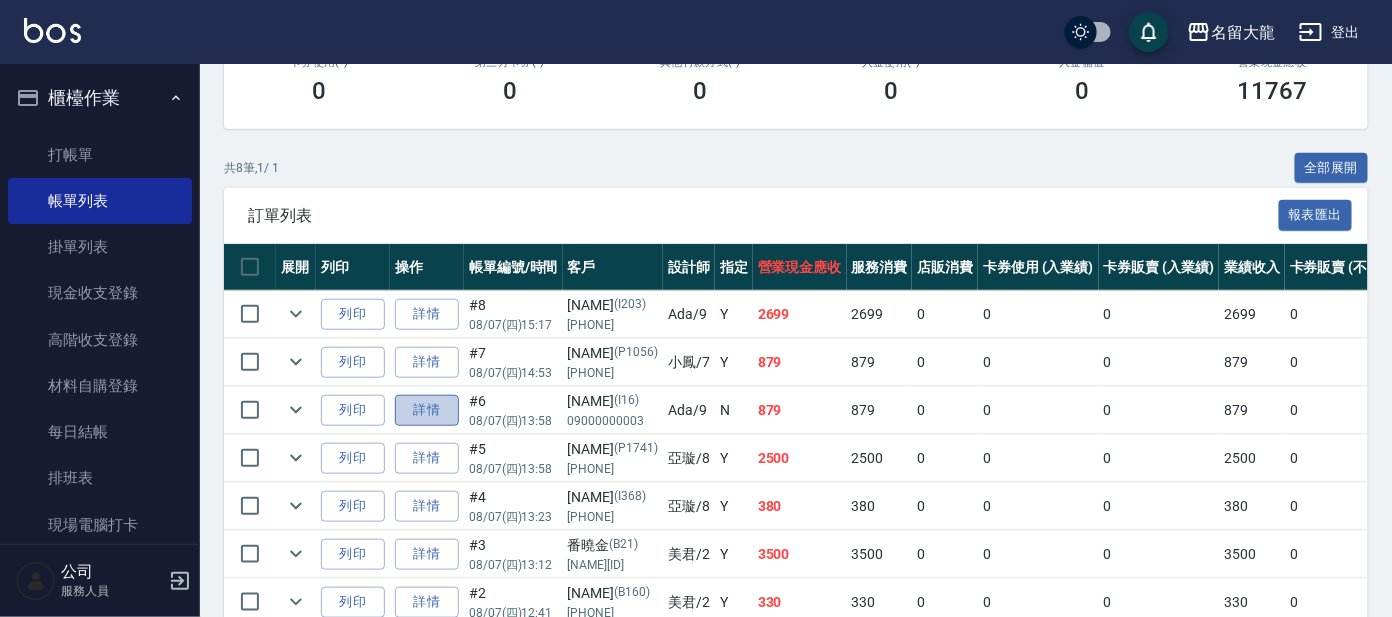 click on "詳情" at bounding box center (427, 410) 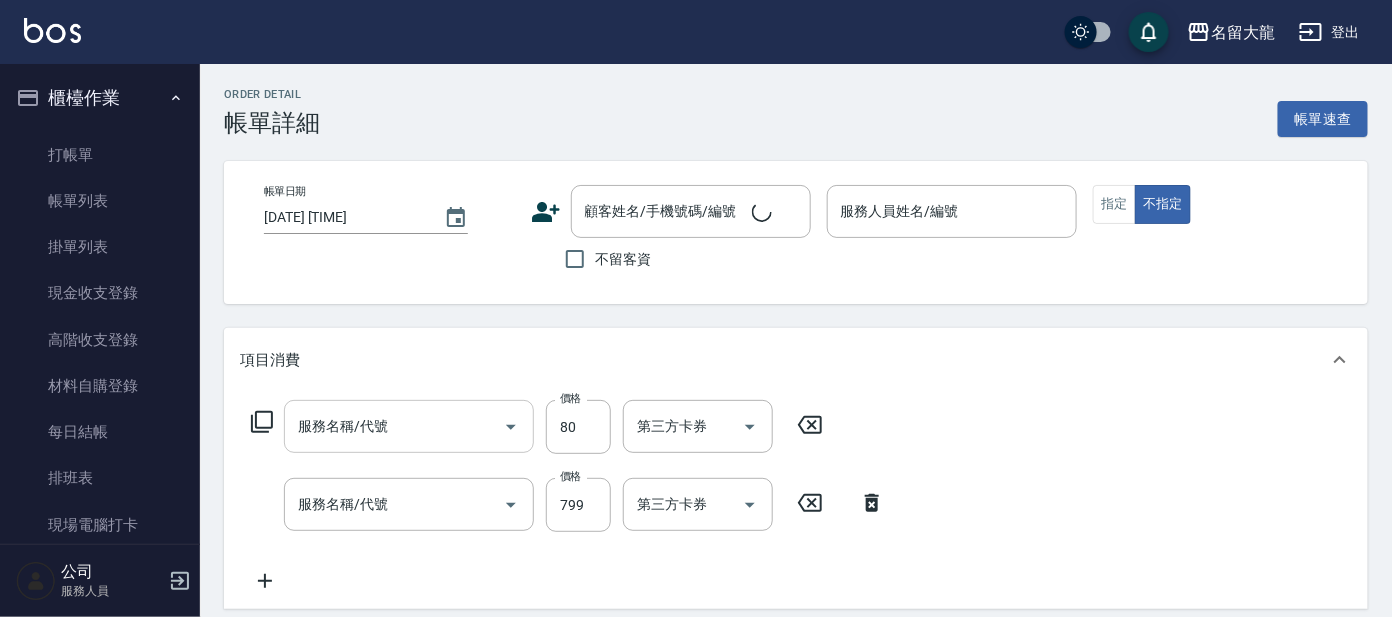 type on "[DATE] [TIME]" 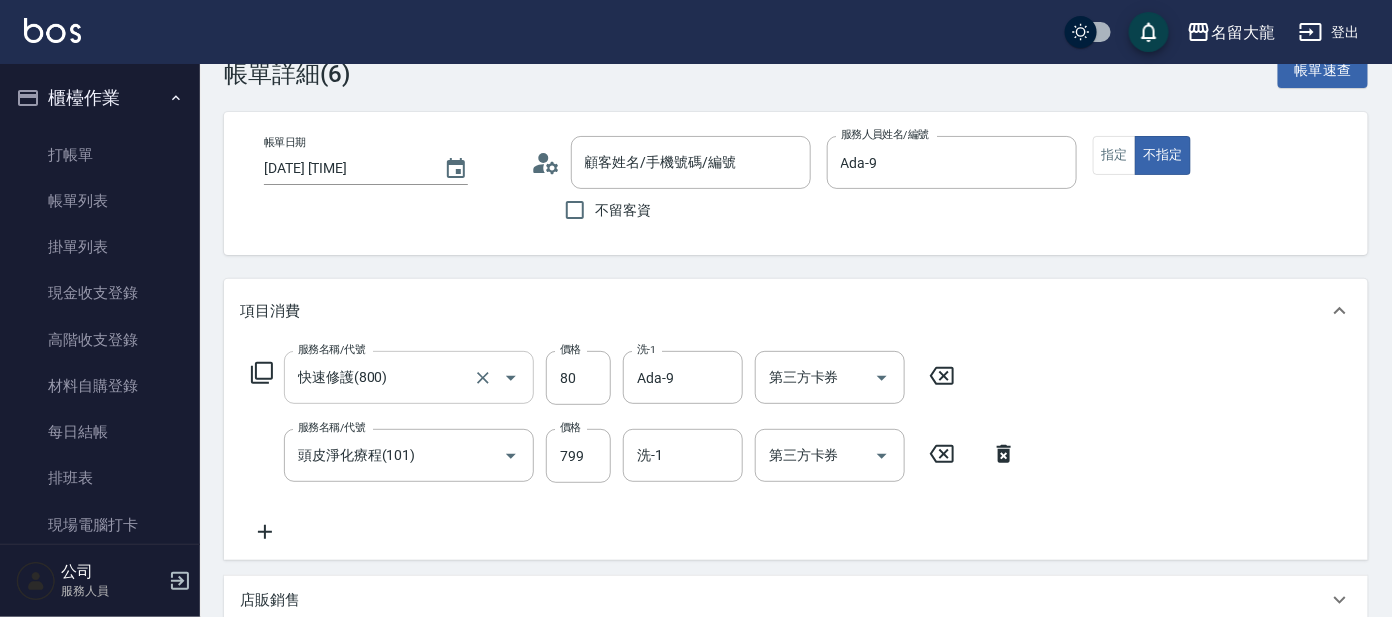 type on "[NAME]/[PHONE]/[ID]" 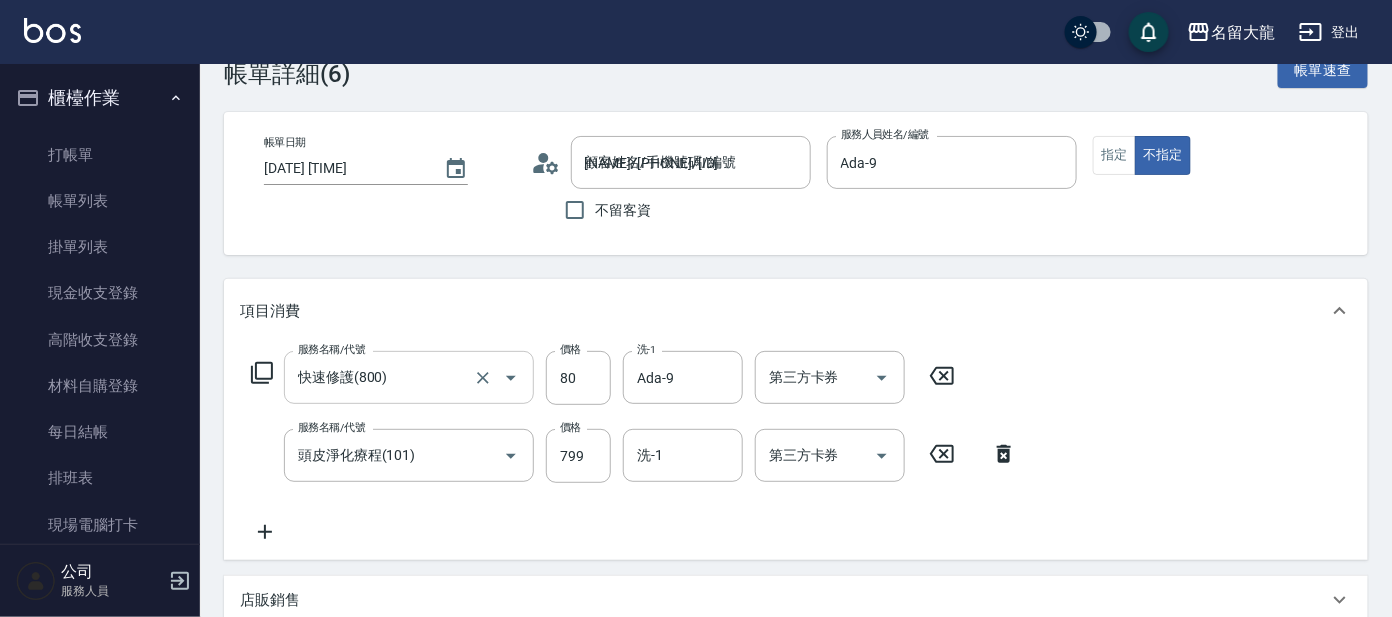 scroll, scrollTop: 124, scrollLeft: 0, axis: vertical 